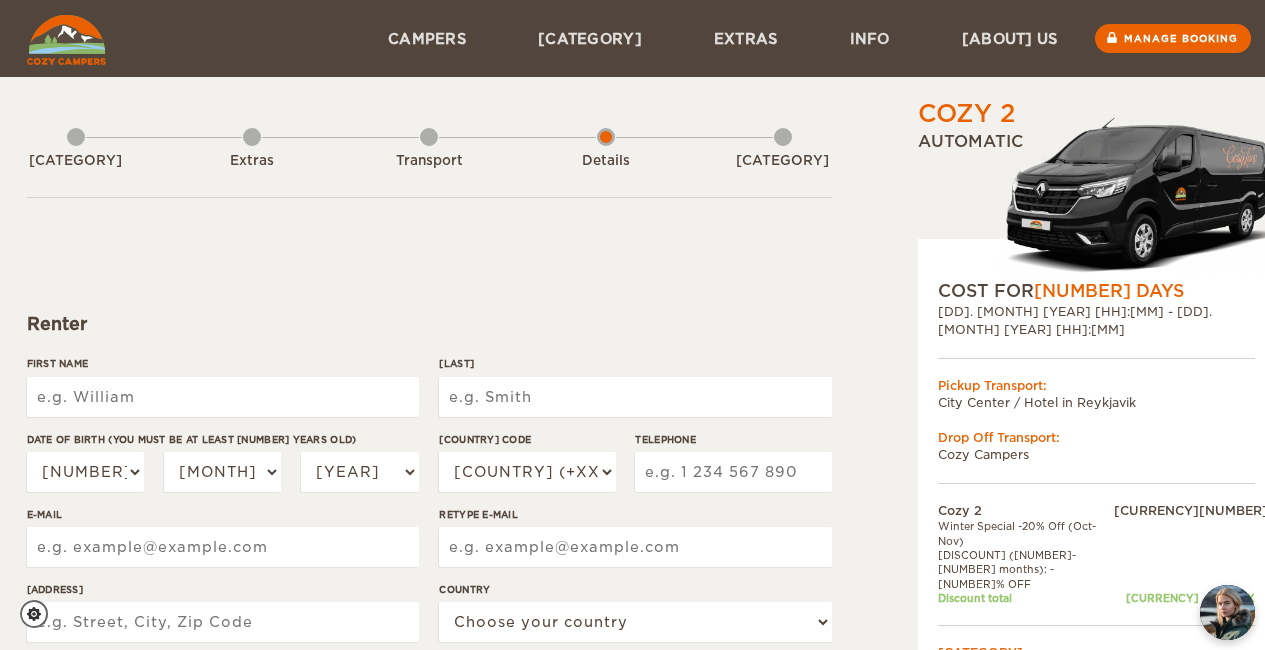 scroll, scrollTop: 0, scrollLeft: 0, axis: both 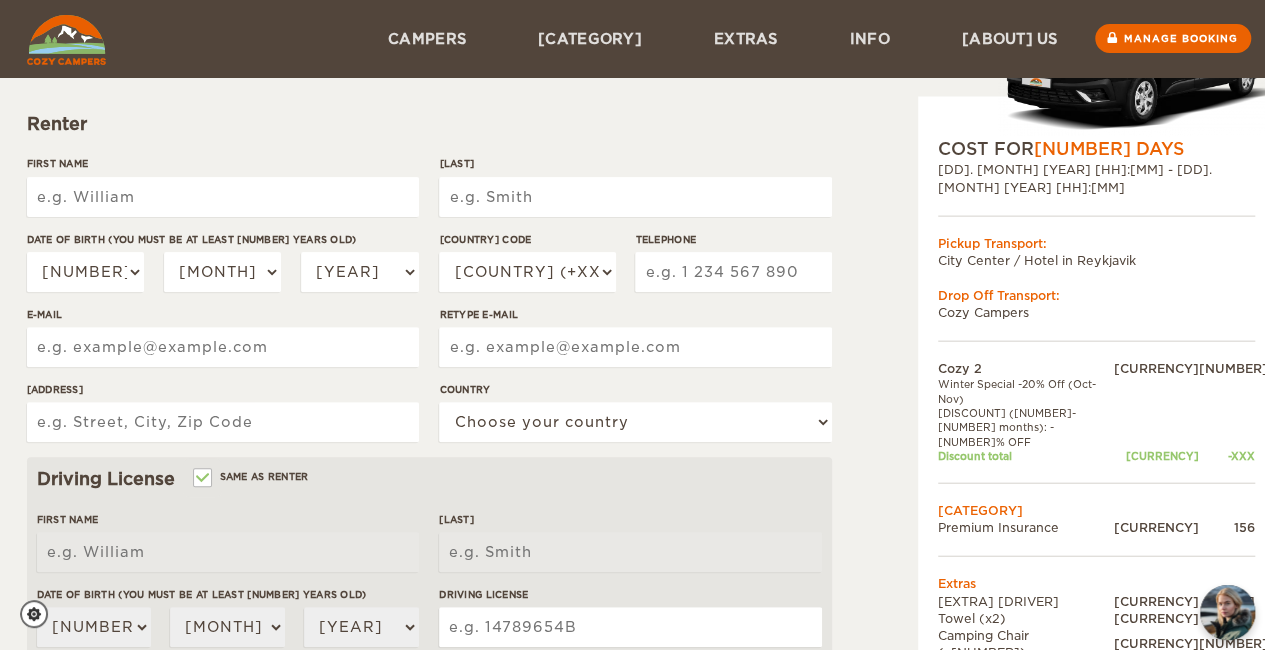 click on "First Name" at bounding box center [223, 197] 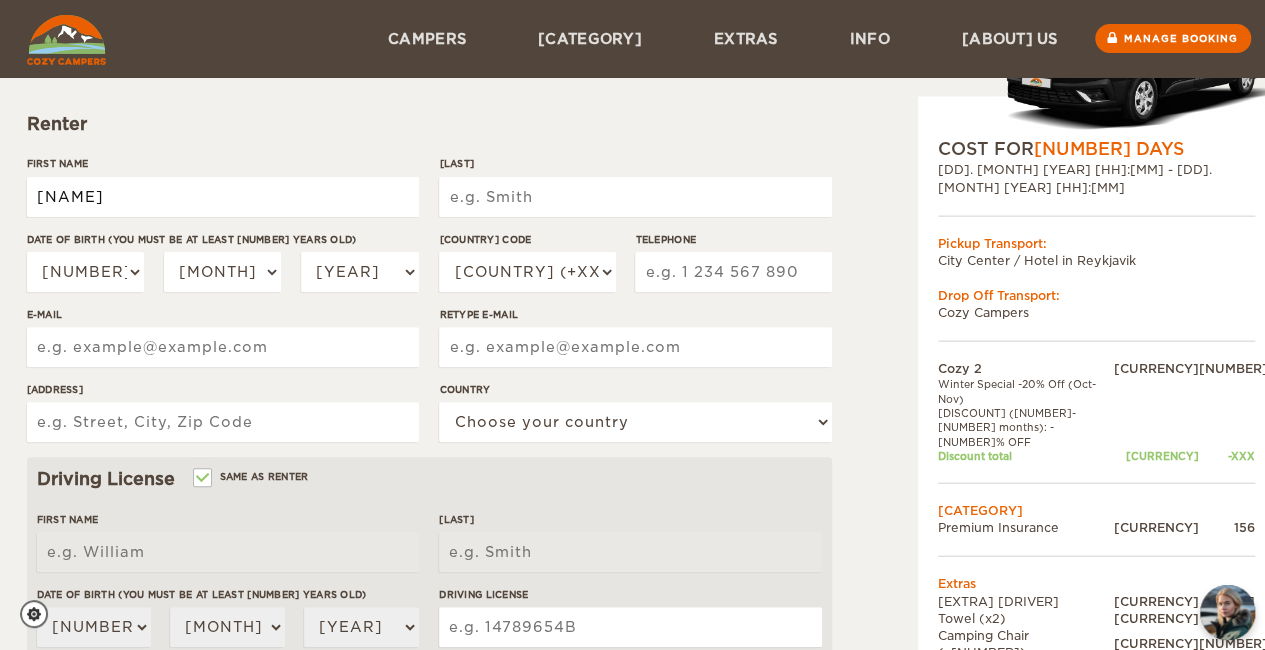 type on "[NAME]" 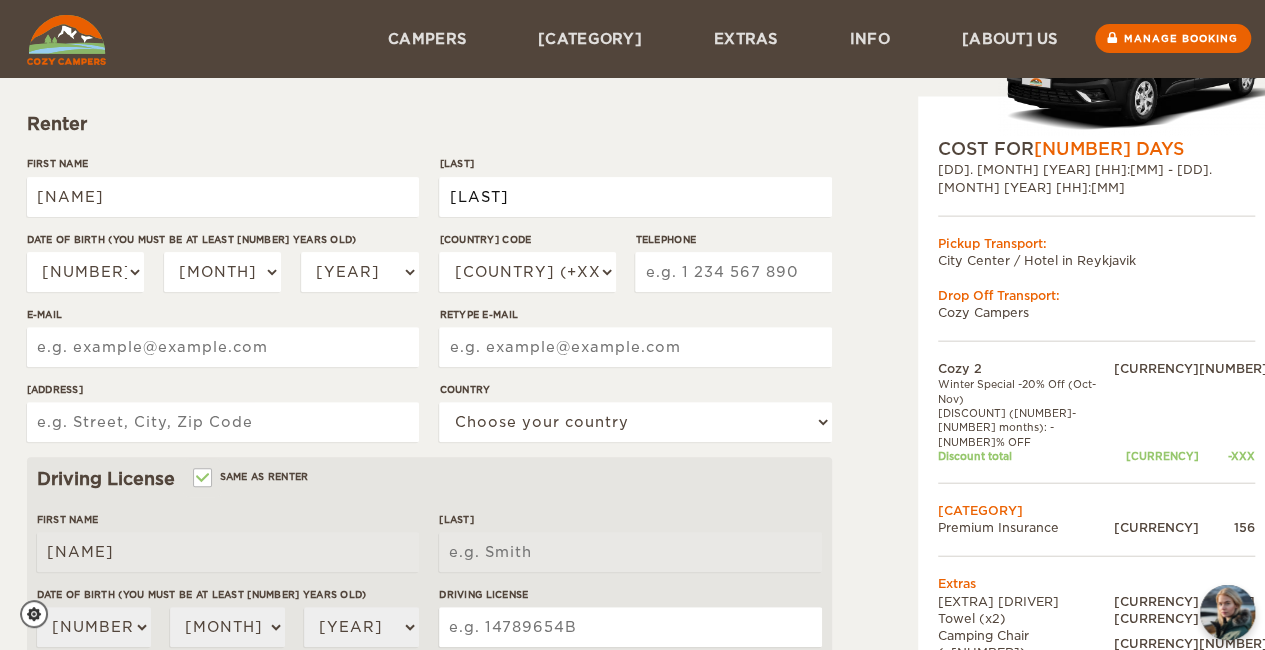 type on "[LAST]" 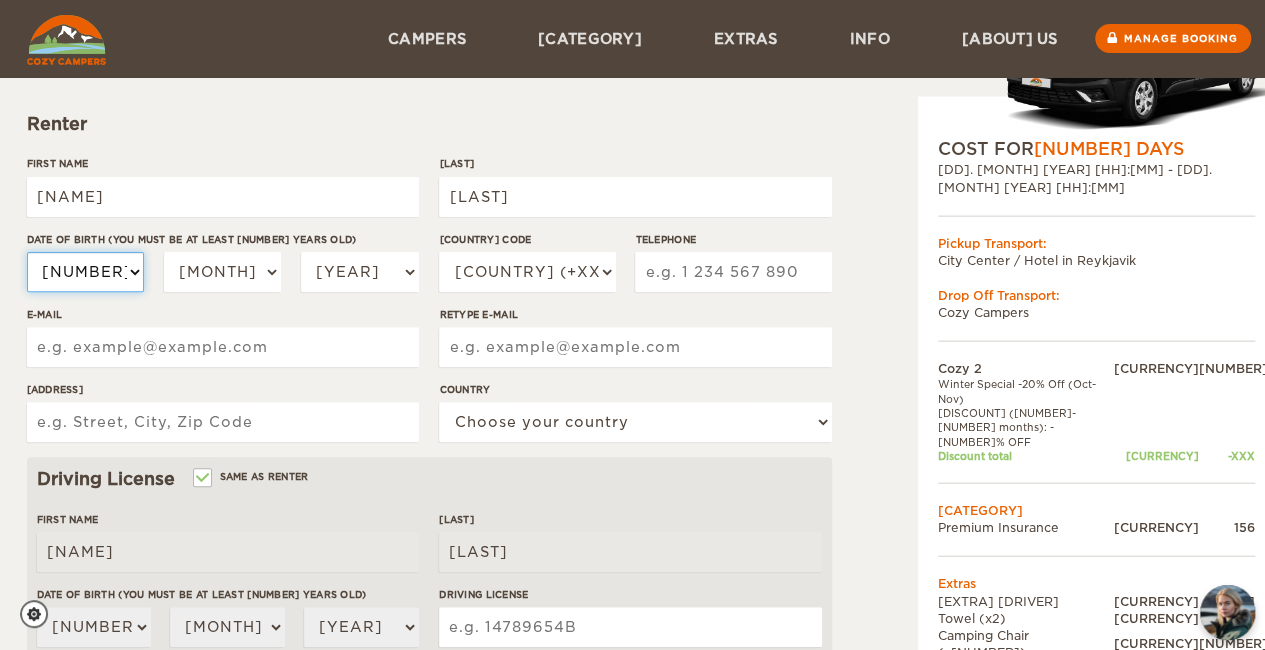click on "[DAY]" at bounding box center [86, 272] 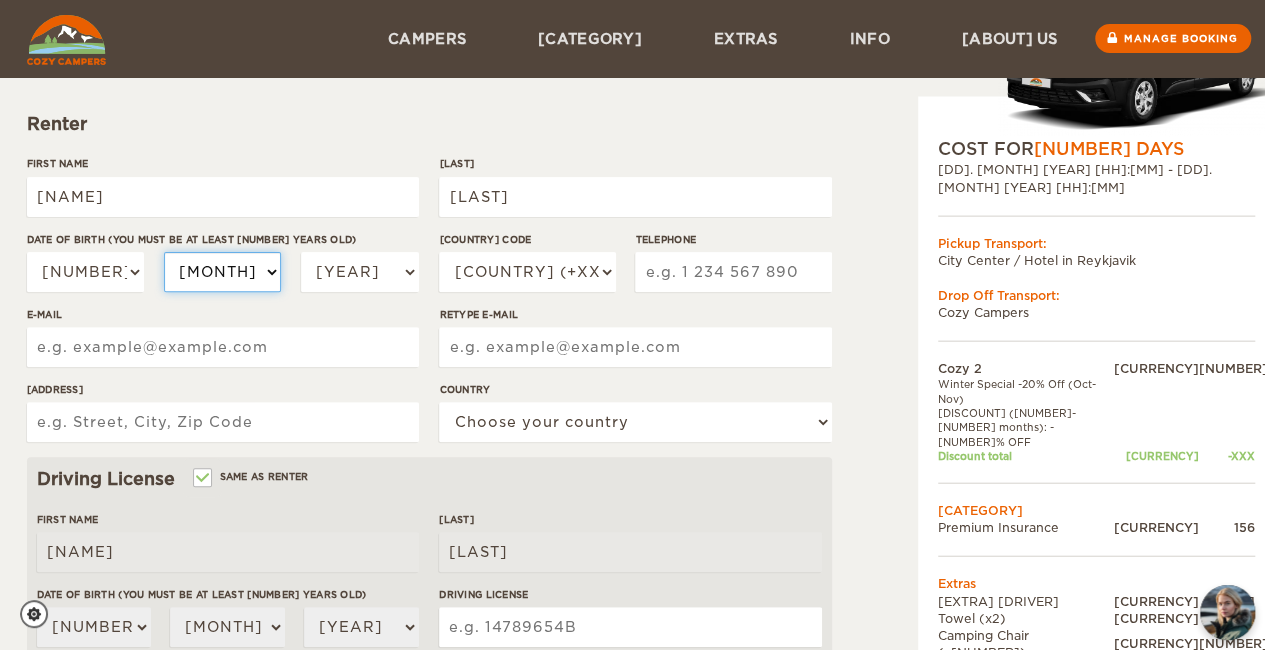 click on "[MONTH]
[MONTH]
[MONTH]
[MONTH]
[MONTH]
[MONTH]
[MONTH]
[MONTH]
[MONTH]
[MONTH]
[MONTH]
[MONTH]" at bounding box center [223, 272] 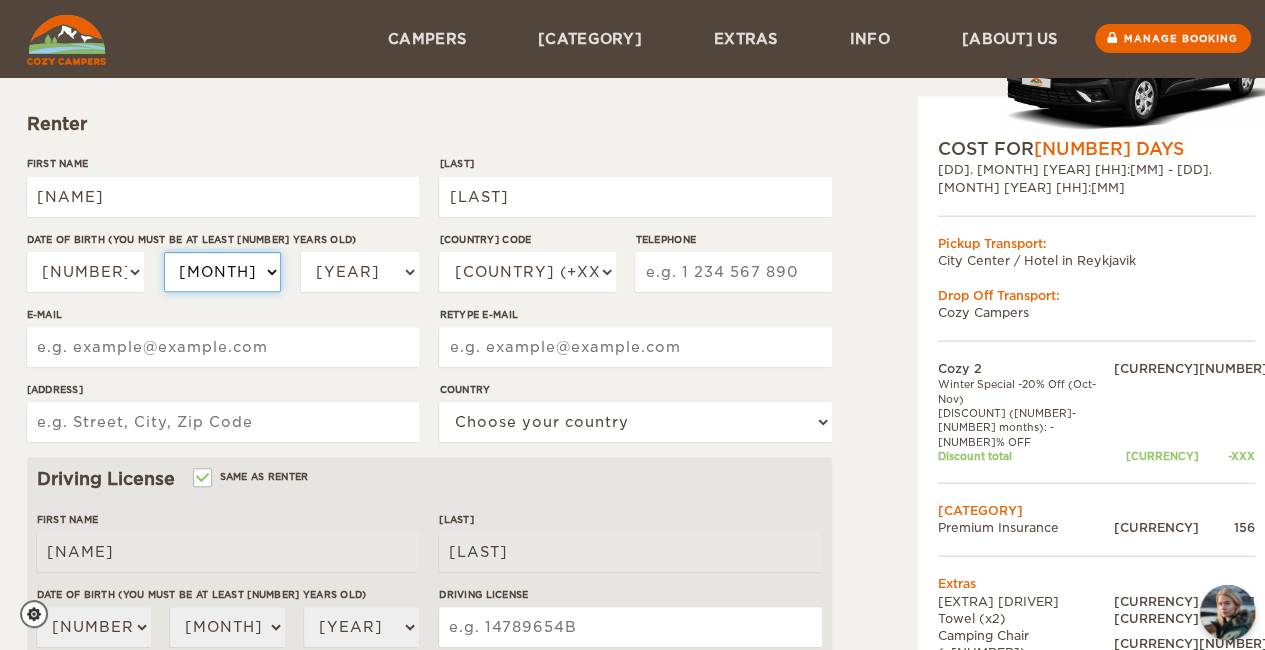 select on "10" 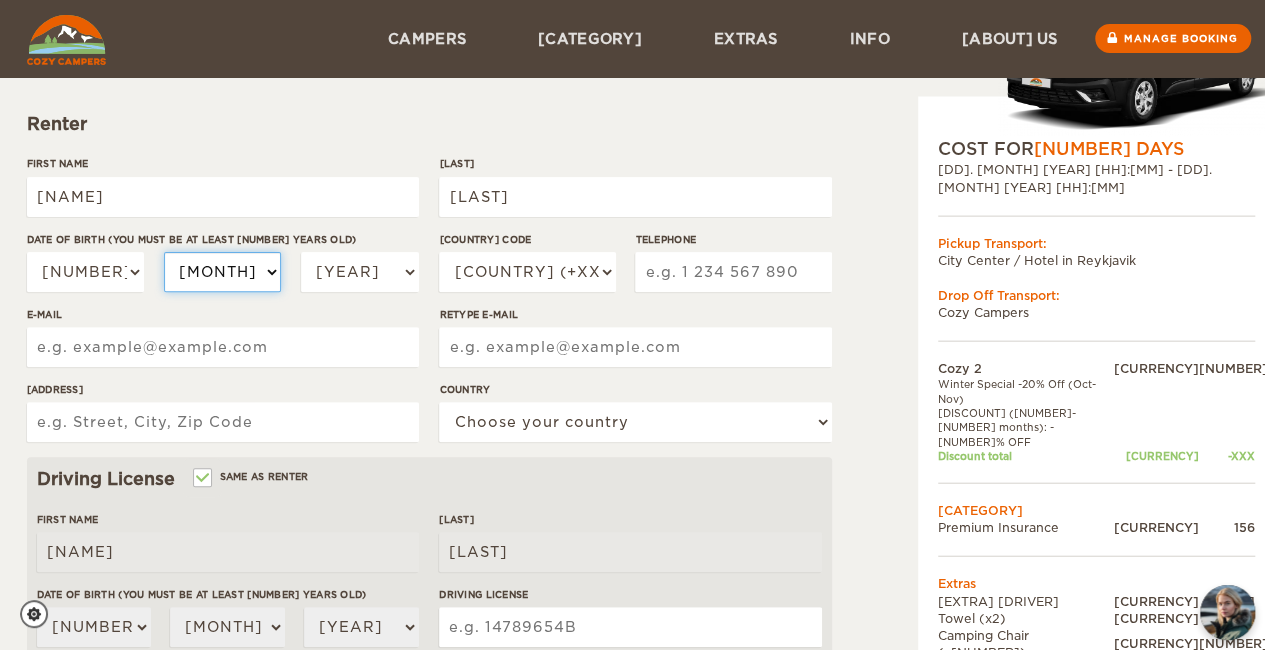 click on "[MONTH]
[MONTH]
[MONTH]
[MONTH]
[MONTH]
[MONTH]
[MONTH]
[MONTH]
[MONTH]
[MONTH]
[MONTH]
[MONTH]" at bounding box center [223, 272] 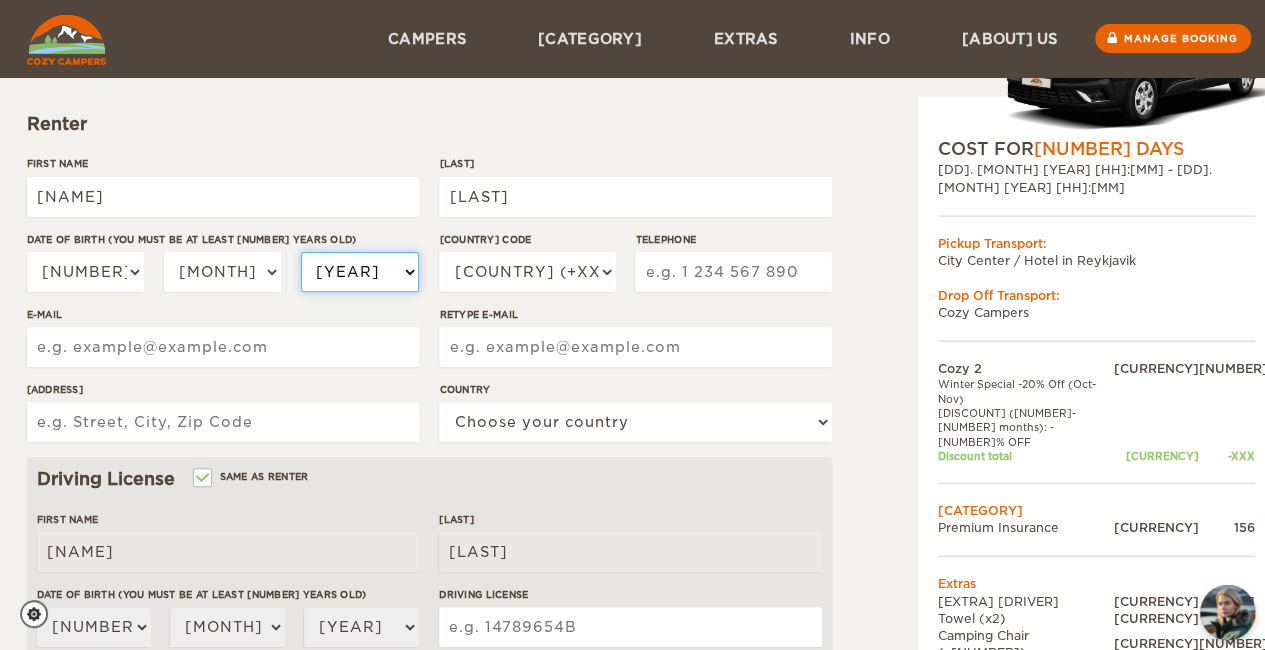 click on "2004 2003 2002 2001 2000 1999 1998 1997 1996 1995 1994 1993 1992 1991 1990 1989 1988 1987 1986 1985 1984 1983 1982 1981 1980 1979 1978 1977 1976 1975 1974 1973 1972 1971 1970 1969 1968 1967 1966 1965 1964 1963 1962 1961 1960 1959 1958 1957 1956 1955 1954 1953 1952 1951 1950 1949 1948 1947 1946 1945 1944 1943 1942 1941 1940 1939 1938 1937 1936 1935 1934 1933 1932 1931 1930 1929 1928 1927 1926 1925 1924 1923 1922 1921 1920 1919 1918 1917 1916 1915 1914 1913 1912 1911 1910 1909 1908 1907 1906 1905 1904 1903 1902 1901 1900 1899 1898 1897 1896 1895 1894 1893 1892 1891 1890 1889 1888 1887 1886 1885 1884 1883 1882 1881 1880 1879 1878 1877 1876 1875" at bounding box center [360, 272] 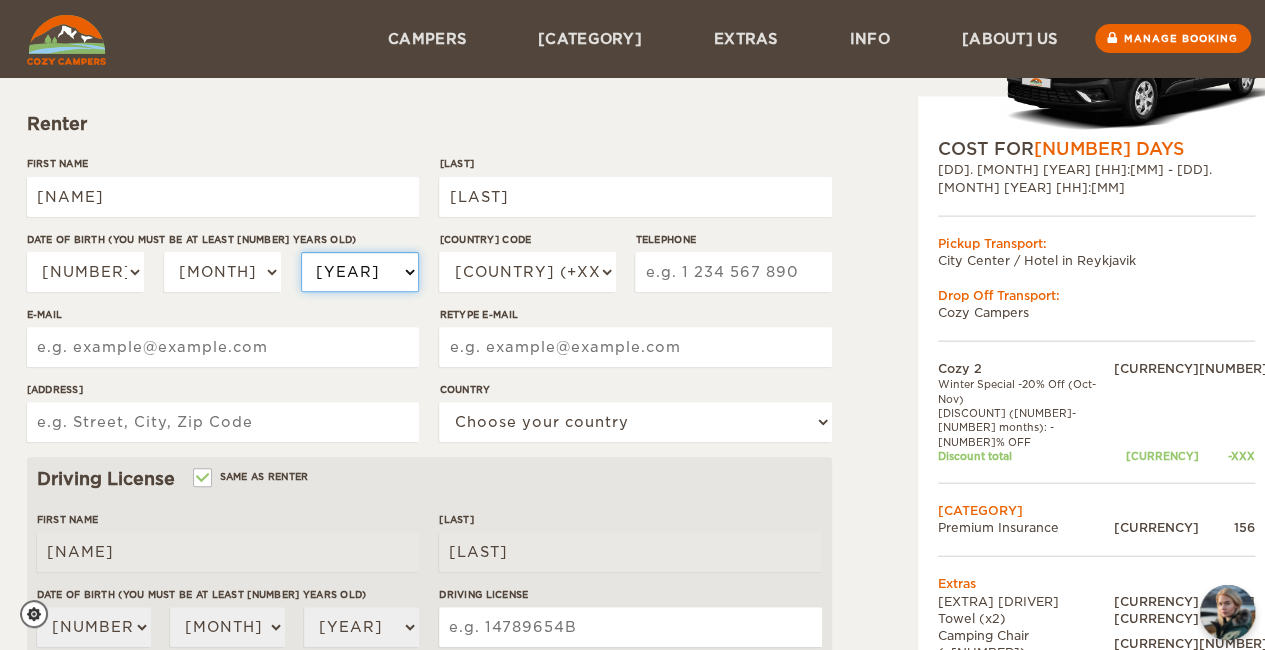 select on "[YEAR]" 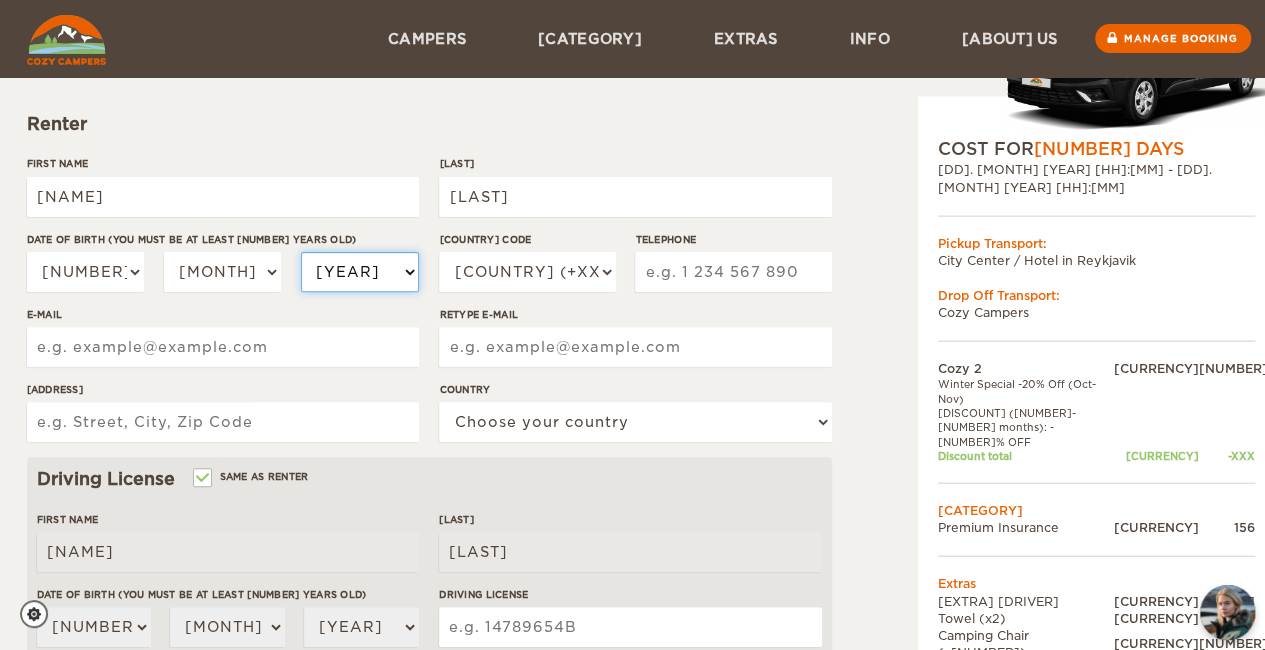 click on "2004 2003 2002 2001 2000 1999 1998 1997 1996 1995 1994 1993 1992 1991 1990 1989 1988 1987 1986 1985 1984 1983 1982 1981 1980 1979 1978 1977 1976 1975 1974 1973 1972 1971 1970 1969 1968 1967 1966 1965 1964 1963 1962 1961 1960 1959 1958 1957 1956 1955 1954 1953 1952 1951 1950 1949 1948 1947 1946 1945 1944 1943 1942 1941 1940 1939 1938 1937 1936 1935 1934 1933 1932 1931 1930 1929 1928 1927 1926 1925 1924 1923 1922 1921 1920 1919 1918 1917 1916 1915 1914 1913 1912 1911 1910 1909 1908 1907 1906 1905 1904 1903 1902 1901 1900 1899 1898 1897 1896 1895 1894 1893 1892 1891 1890 1889 1888 1887 1886 1885 1884 1883 1882 1881 1880 1879 1878 1877 1876 1875" at bounding box center (360, 272) 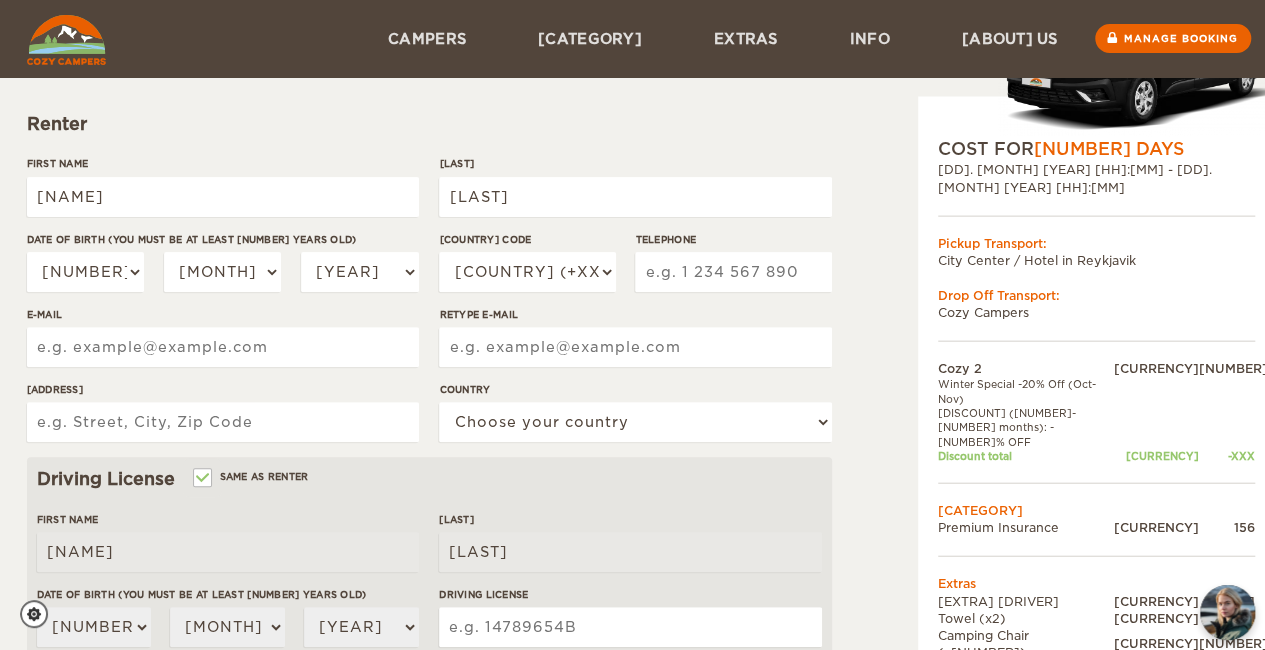 click on "Telephone" at bounding box center (733, 272) 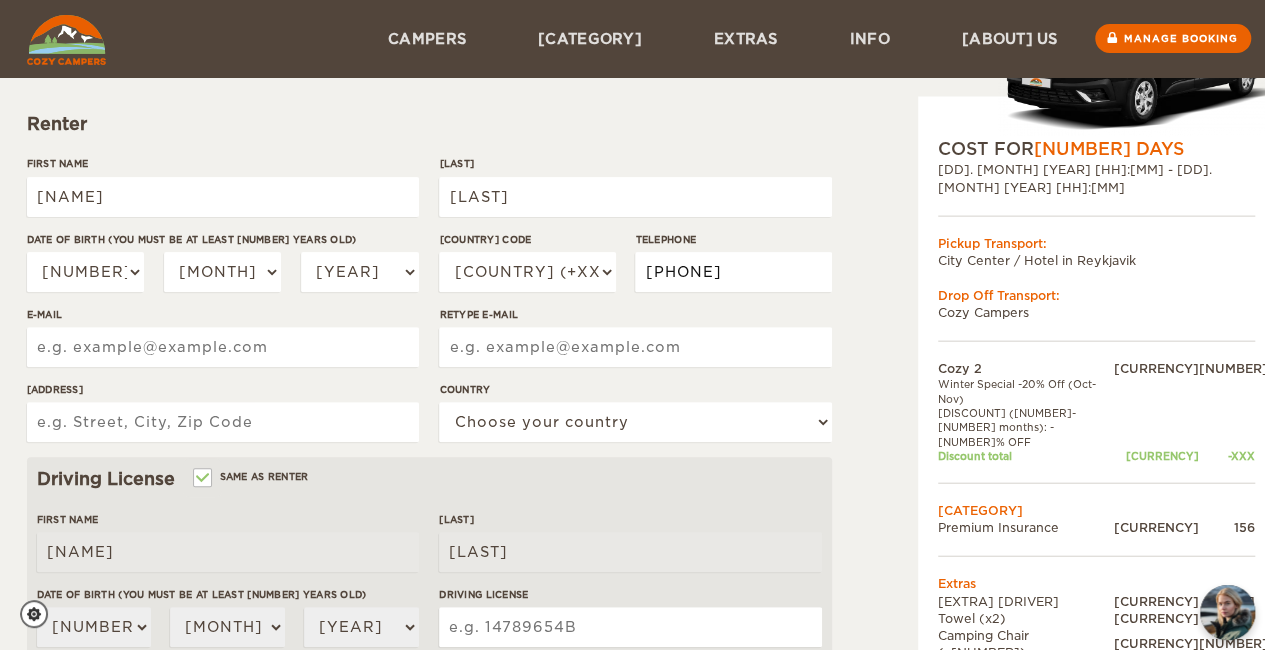 type on "[PHONE]" 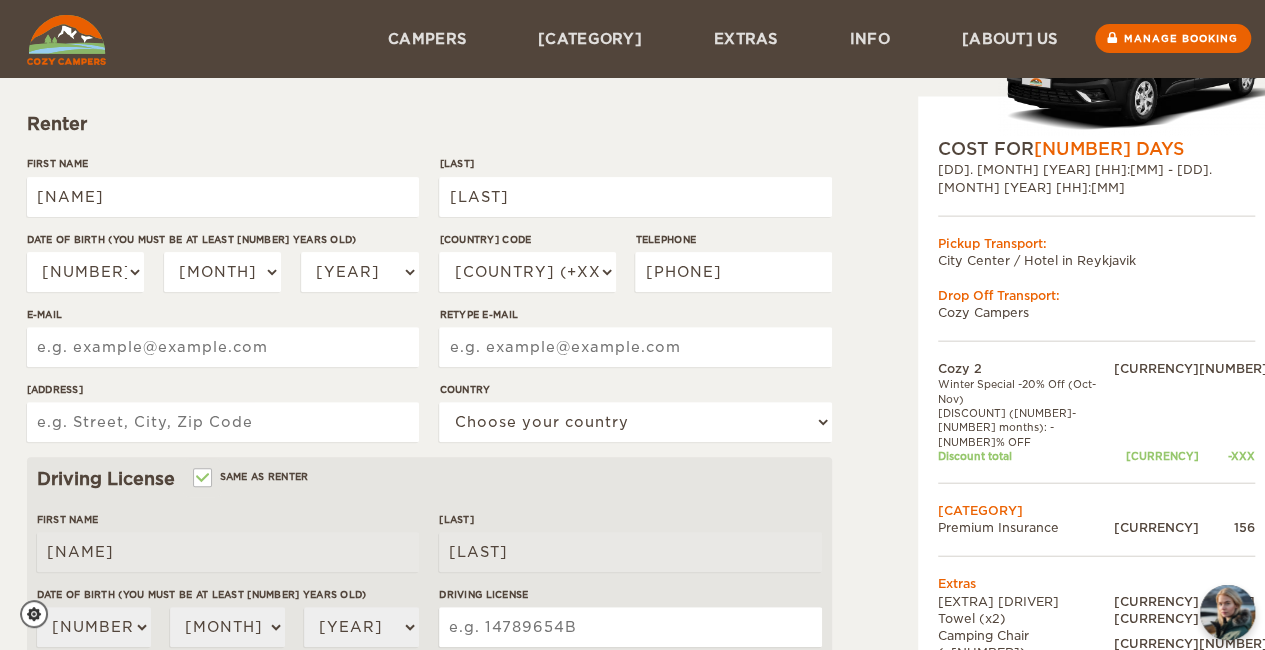 click on "E-mail" at bounding box center [223, 347] 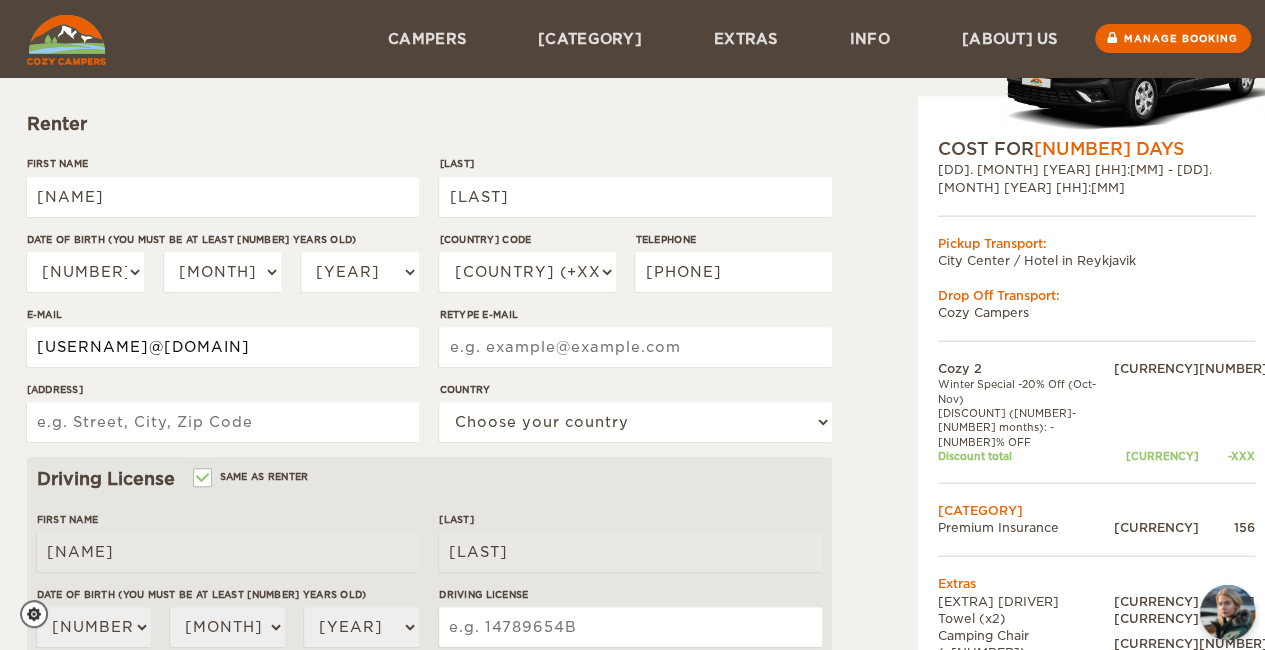 type on "[USERNAME]@[DOMAIN]" 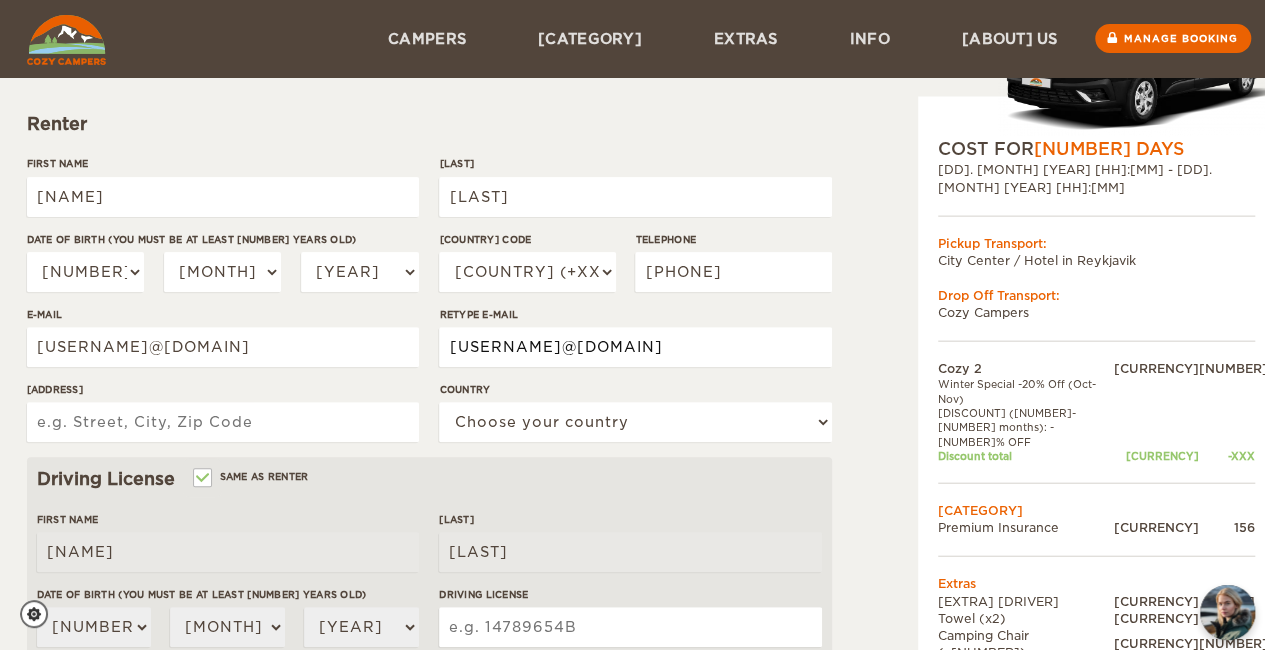 type on "[USERNAME]@[DOMAIN]" 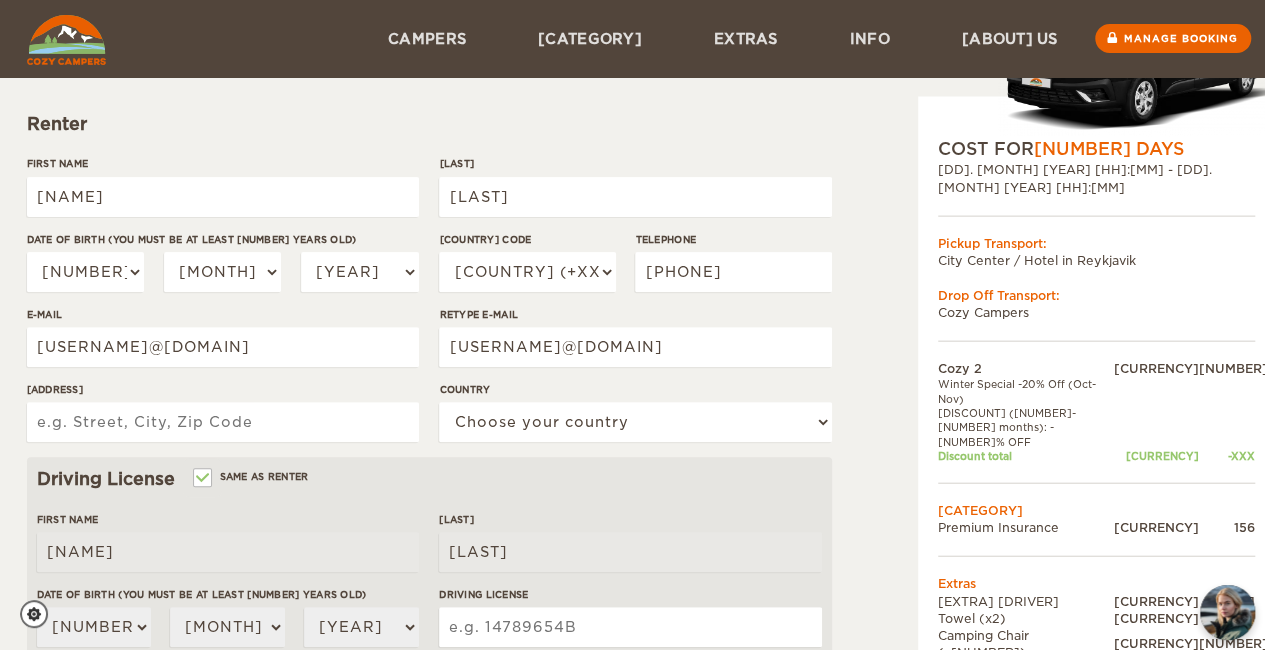 click on "[ADDRESS]" at bounding box center (223, 422) 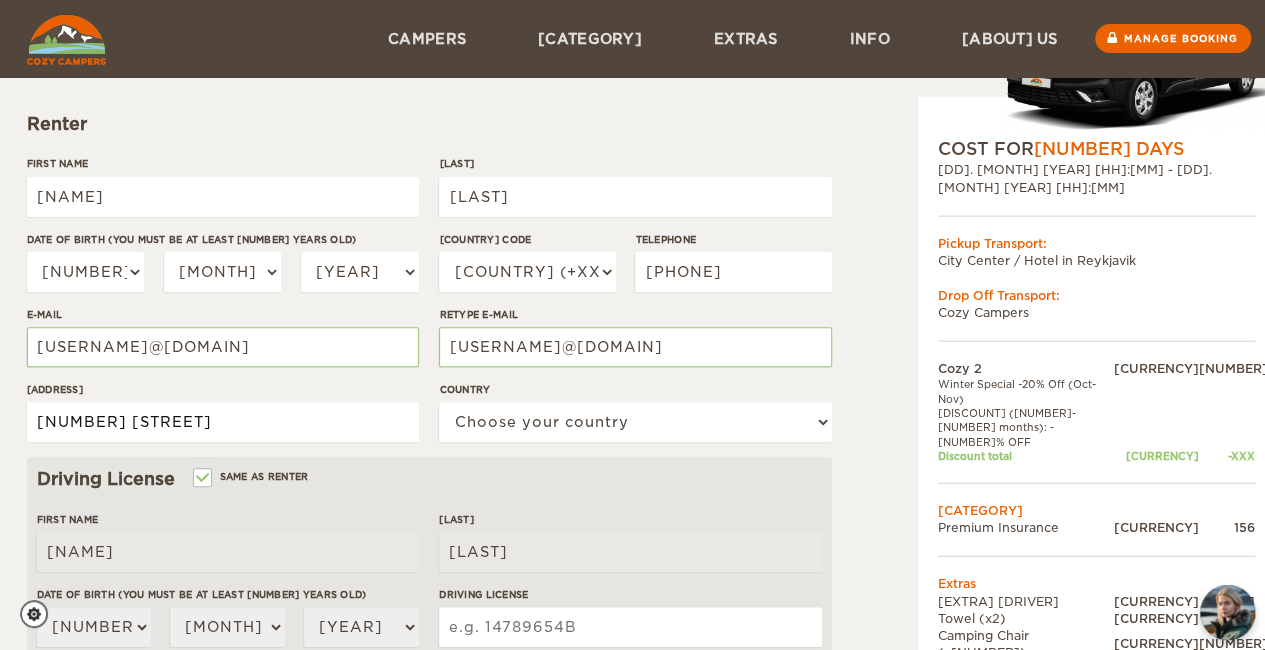 type on "[NUMBER] [STREET]" 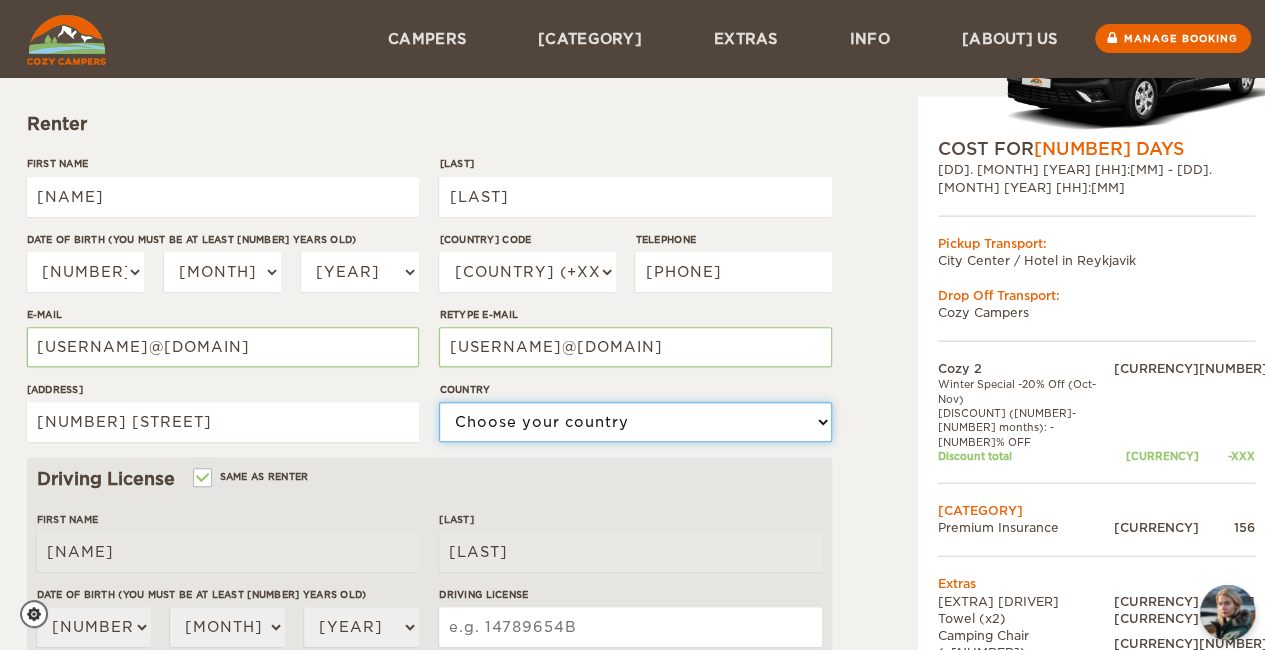 select on "[NUMBER]" 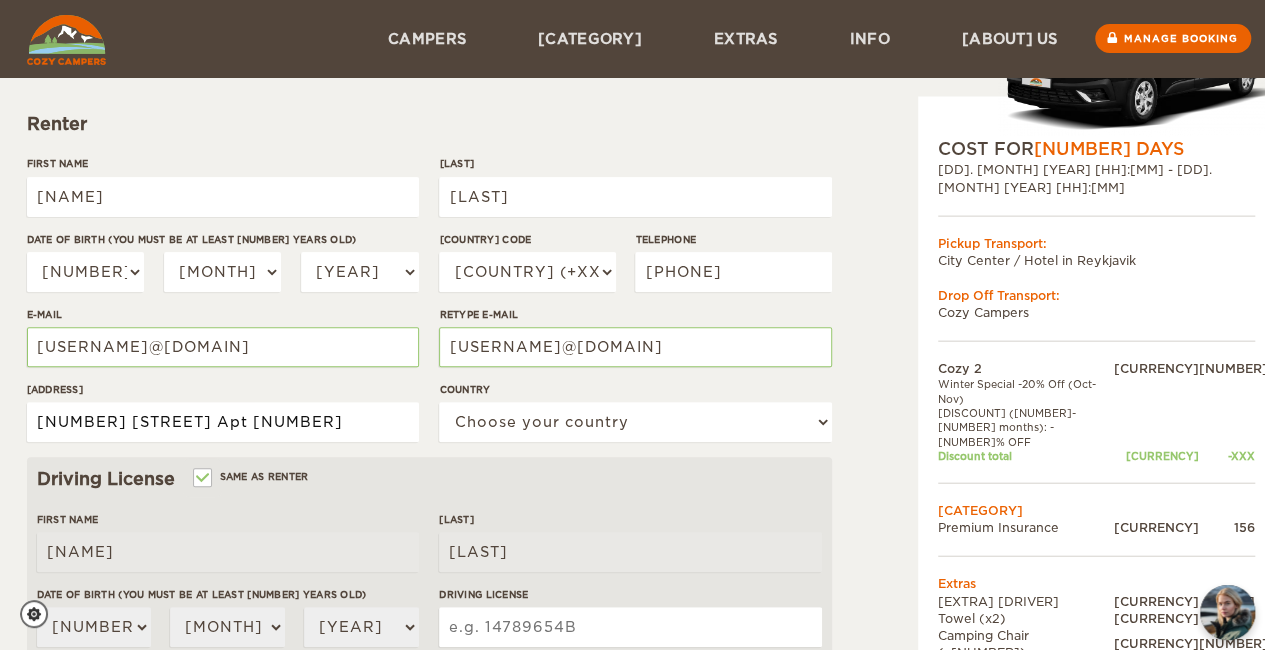 type on "[NUMBER] [STREET] Apt [NUMBER]" 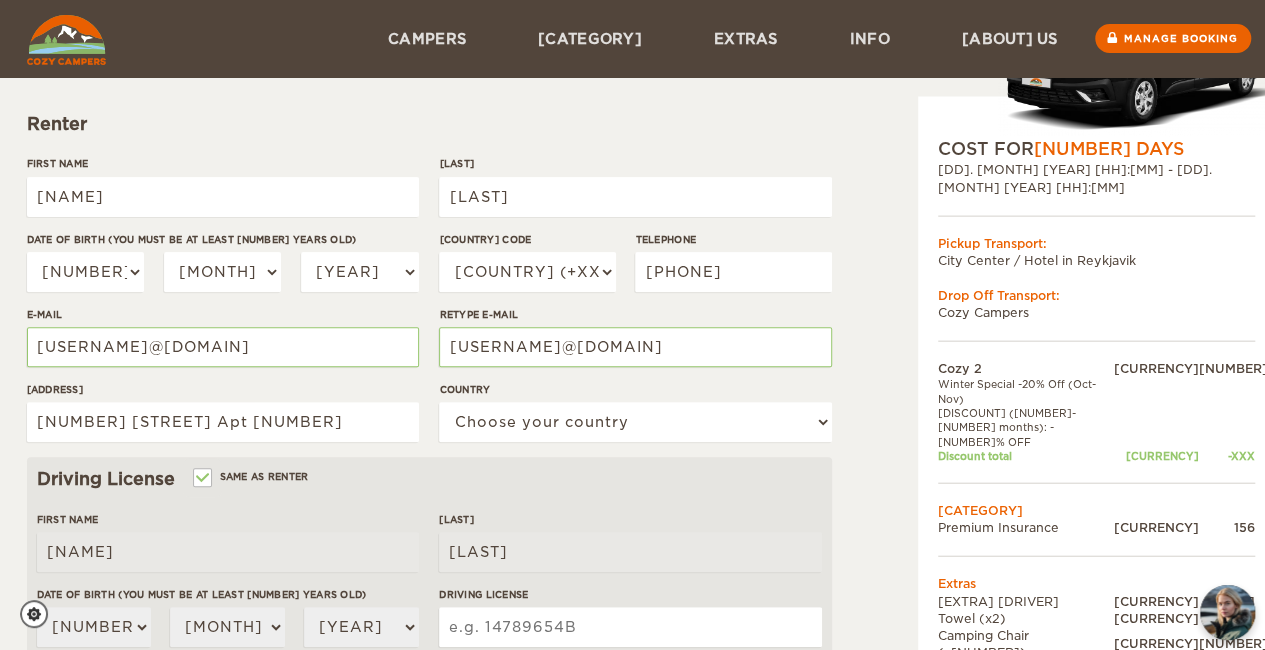 click on "[PRODUCT]
Expand
Collapse
Total
[NUMBER]
[CURRENCY]
Automatic
COST FOR  [NUMBER] Days
[DD]. [MONTH] [YEAR] [HH]:[MM] - [DD]. [MONTH] [YEAR] [HH]:[MM]
Pickup Transport:
[CITY] / Hotel in [CITY]
Drop Off Transport:
[COMPANY]" at bounding box center (1045, 488) 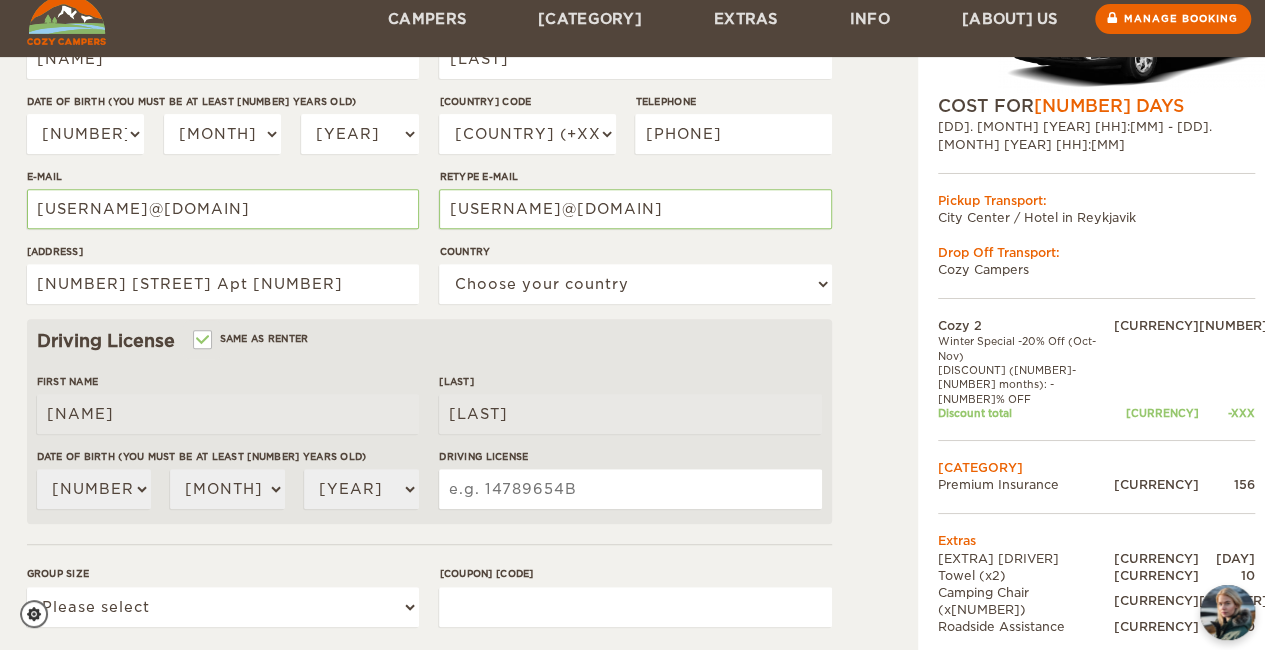 scroll, scrollTop: 400, scrollLeft: 0, axis: vertical 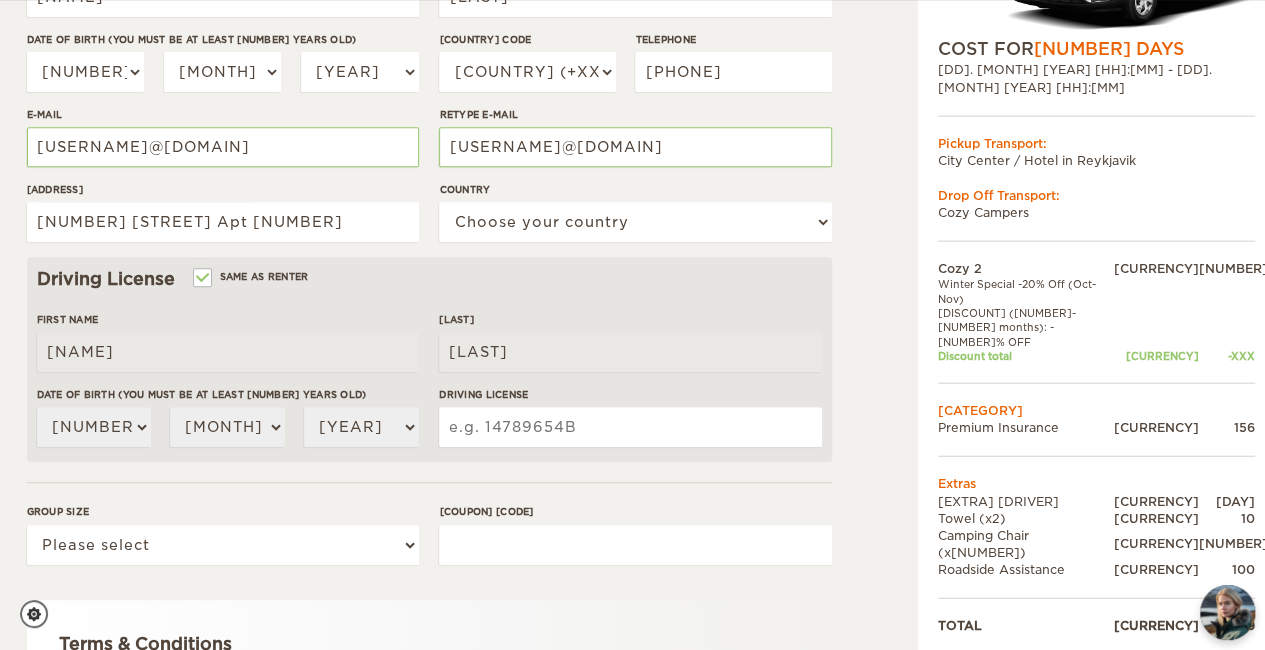 click on "Driving License" at bounding box center [630, 427] 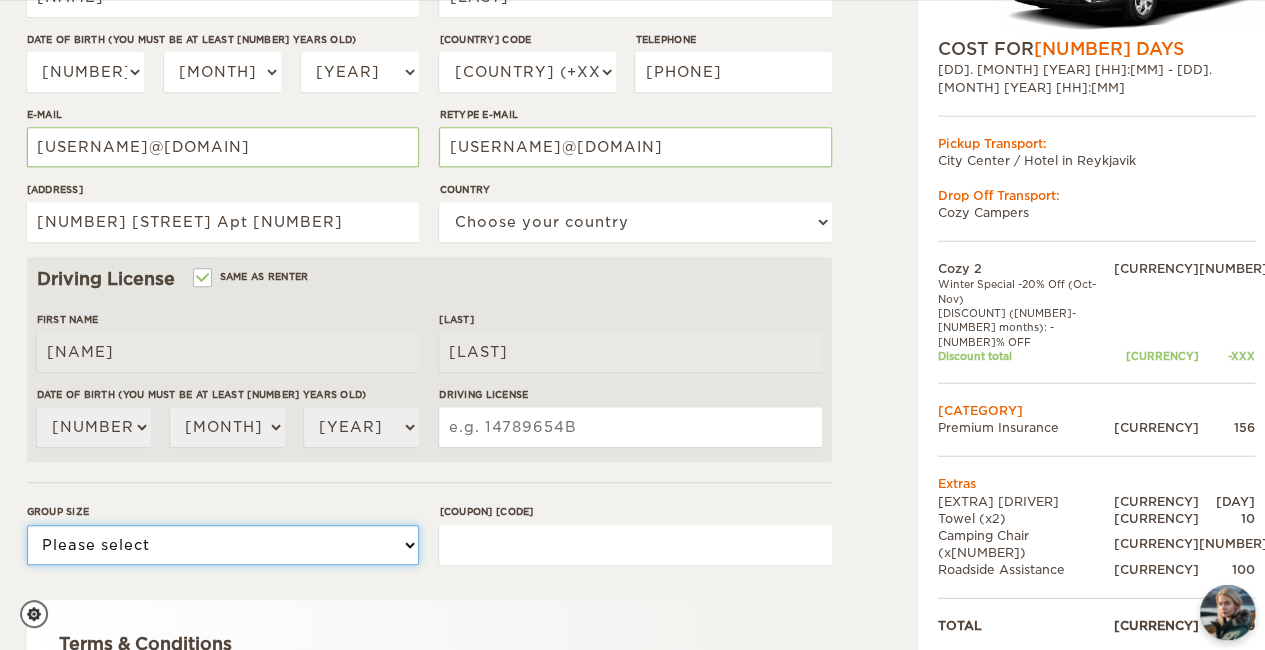 click on "Please select
[NUMBER] [NUMBER]" at bounding box center [223, 545] 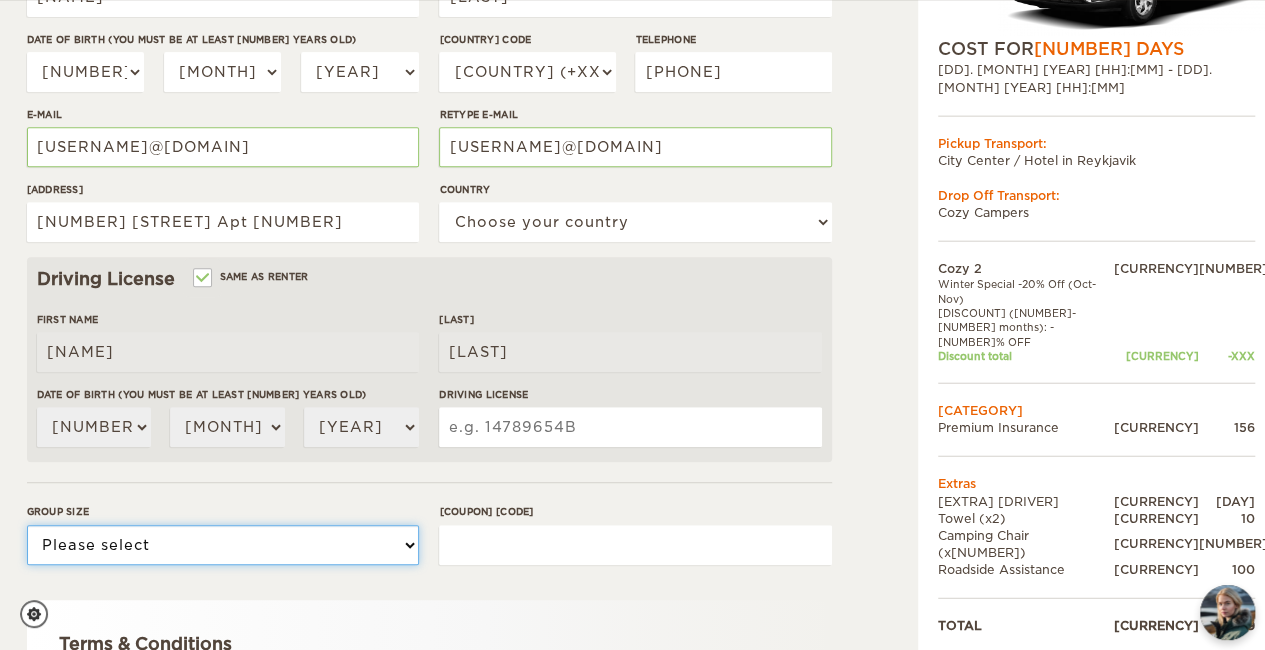 select on "[NUMBER]" 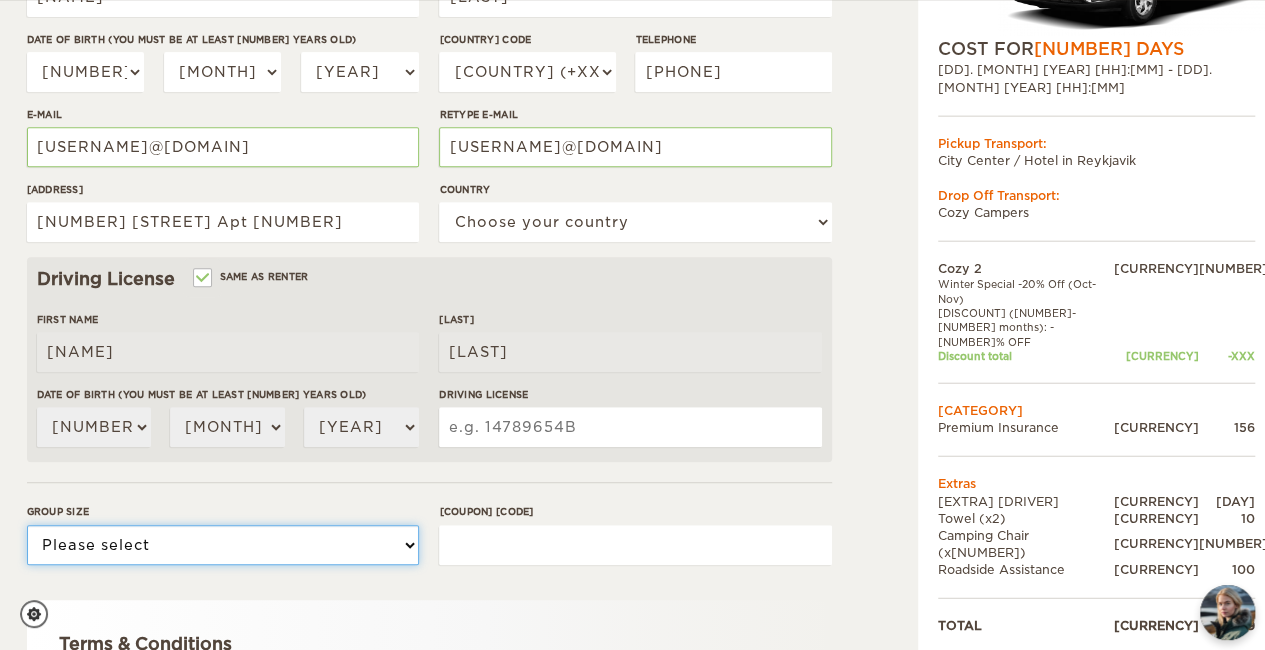 click on "Please select
[NUMBER] [NUMBER]" at bounding box center [223, 545] 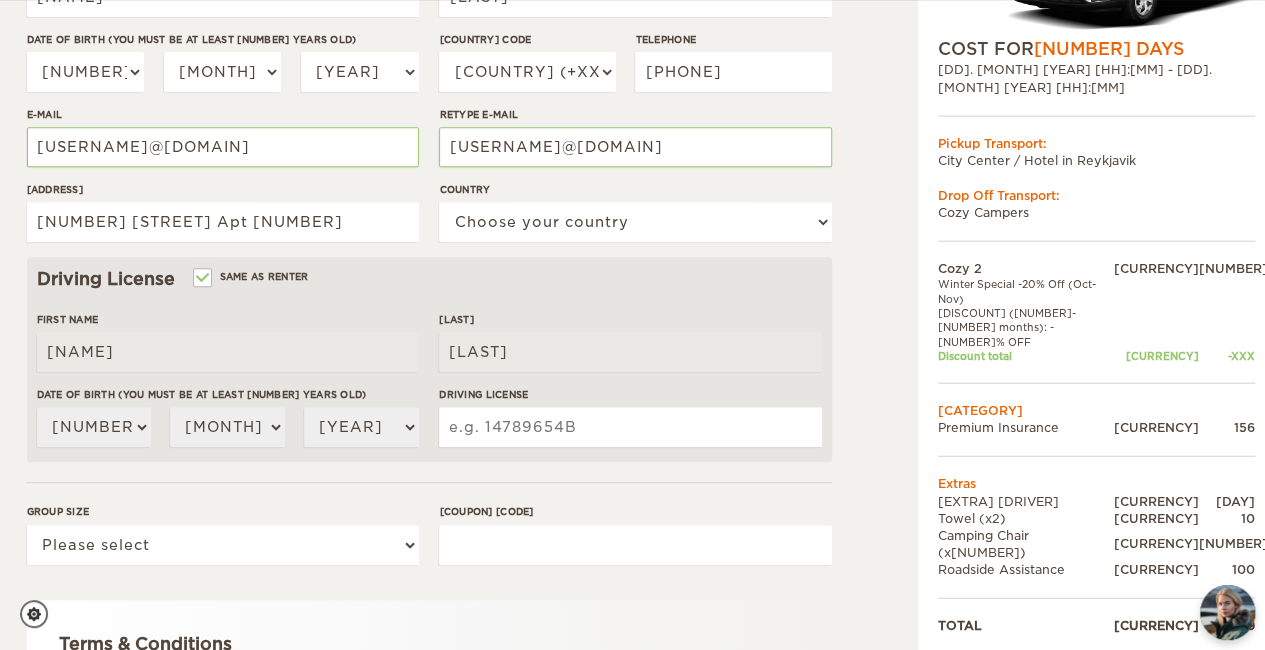 click on "[PRODUCT]
Expand
Collapse
Total
[NUMBER]
[CURRENCY]
Automatic
COST FOR  [NUMBER] Days
[DD]. [MONTH] [YEAR] [HH]:[MM] - [DD]. [MONTH] [YEAR] [HH]:[MM]
Pickup Transport:
[CITY] / Hotel in [CITY]
Drop Off Transport:
[COMPANY]" at bounding box center [1045, 288] 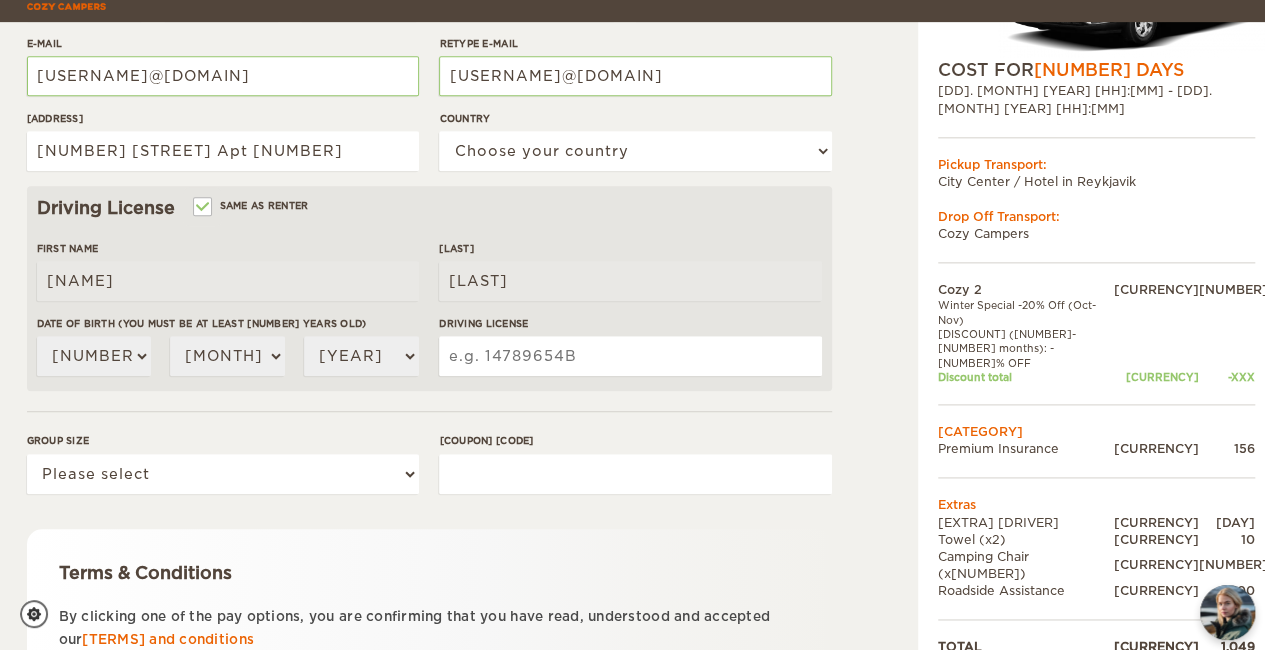 scroll, scrollTop: 500, scrollLeft: 0, axis: vertical 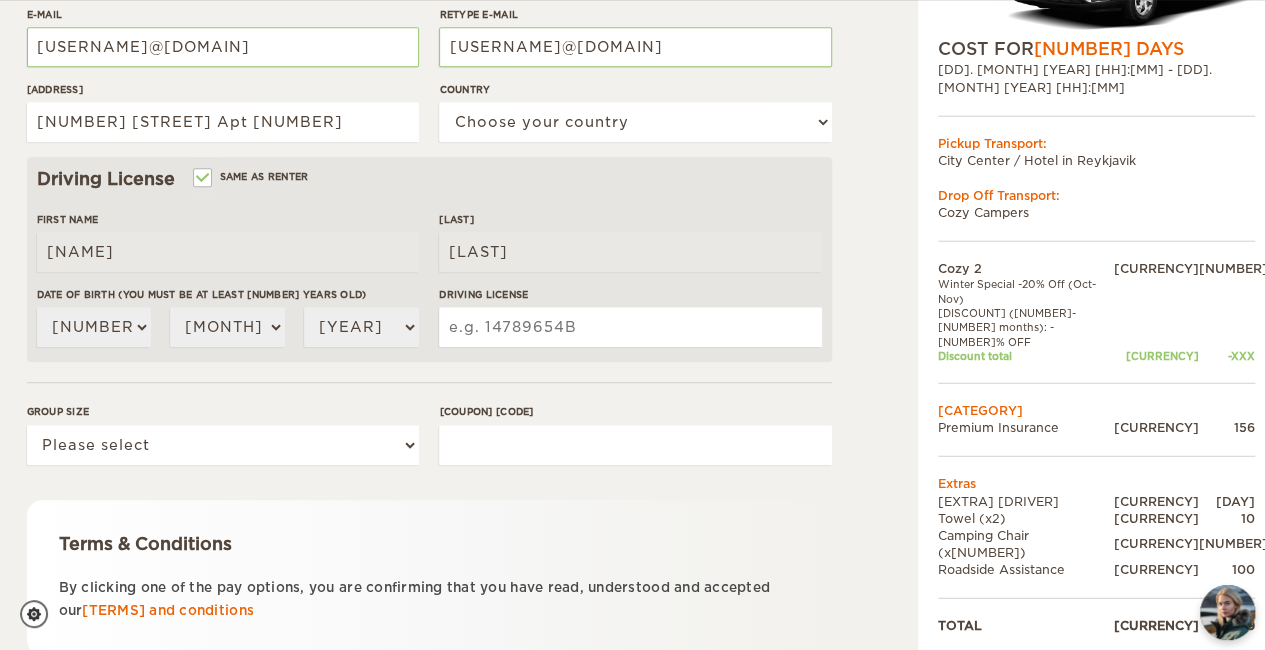 click on "[COUPON] [CODE]" at bounding box center (635, 445) 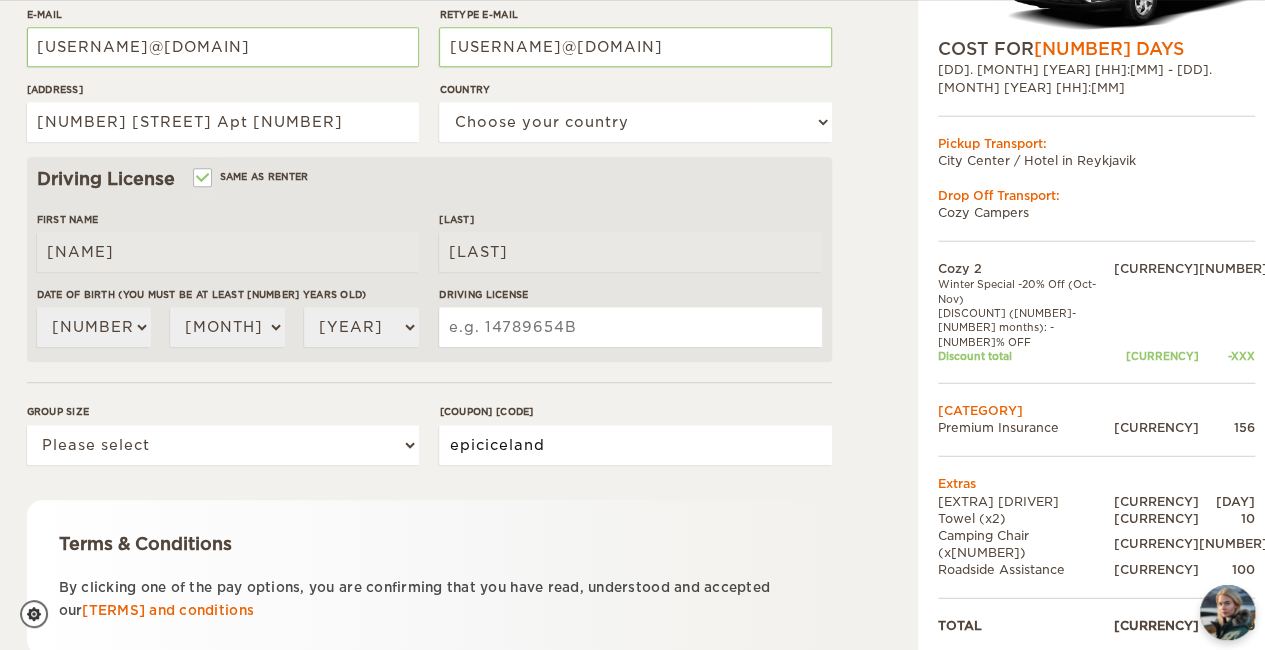 type on "epiciceland" 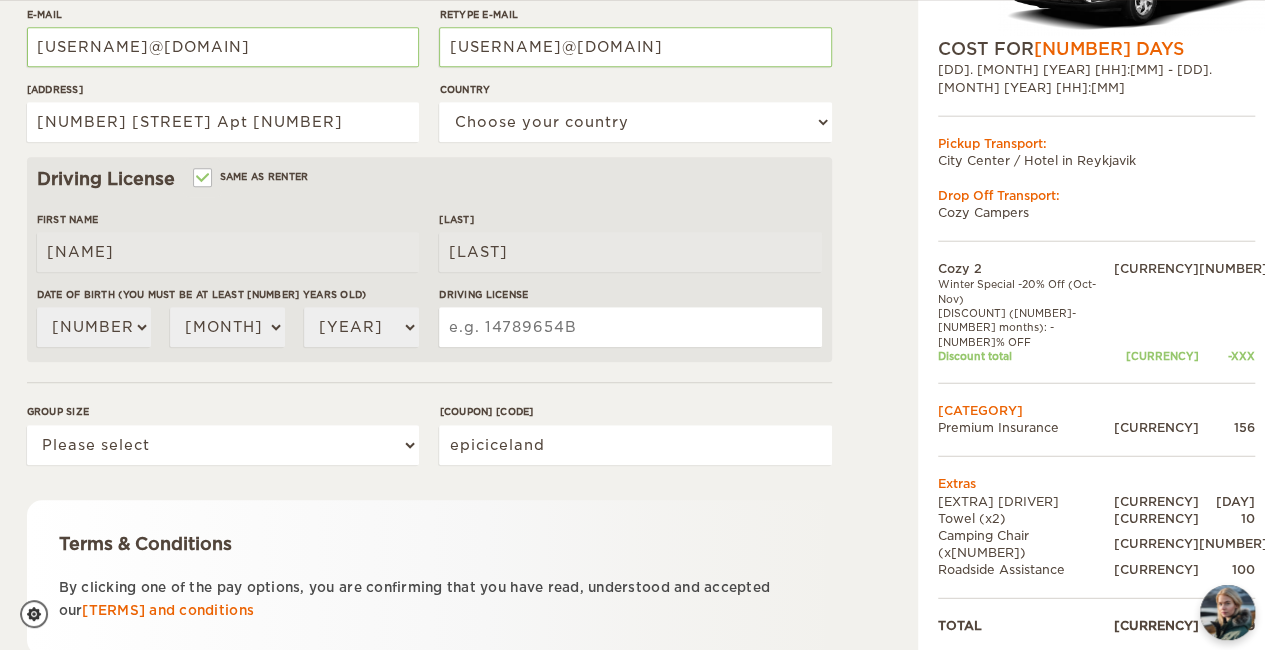 click on "Terms & Conditions
By clicking one of the pay options, you are confirming that you have read, understood and accepted our  terms and conditions" at bounding box center (429, 577) 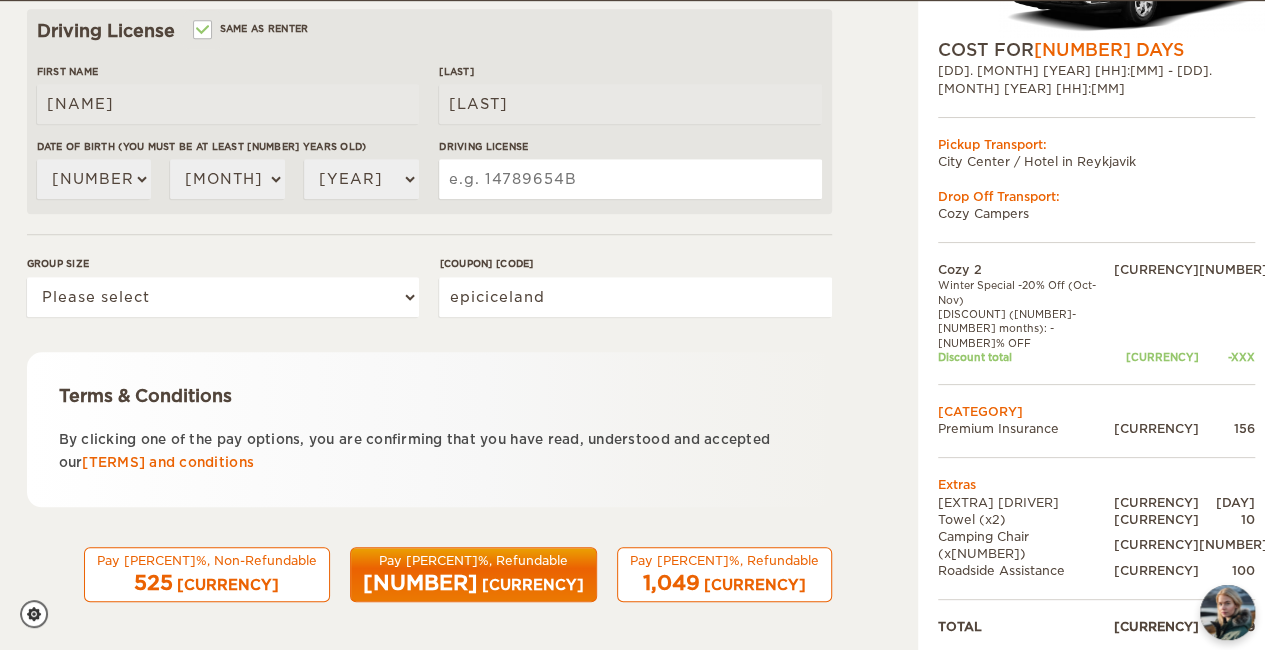scroll, scrollTop: 649, scrollLeft: 0, axis: vertical 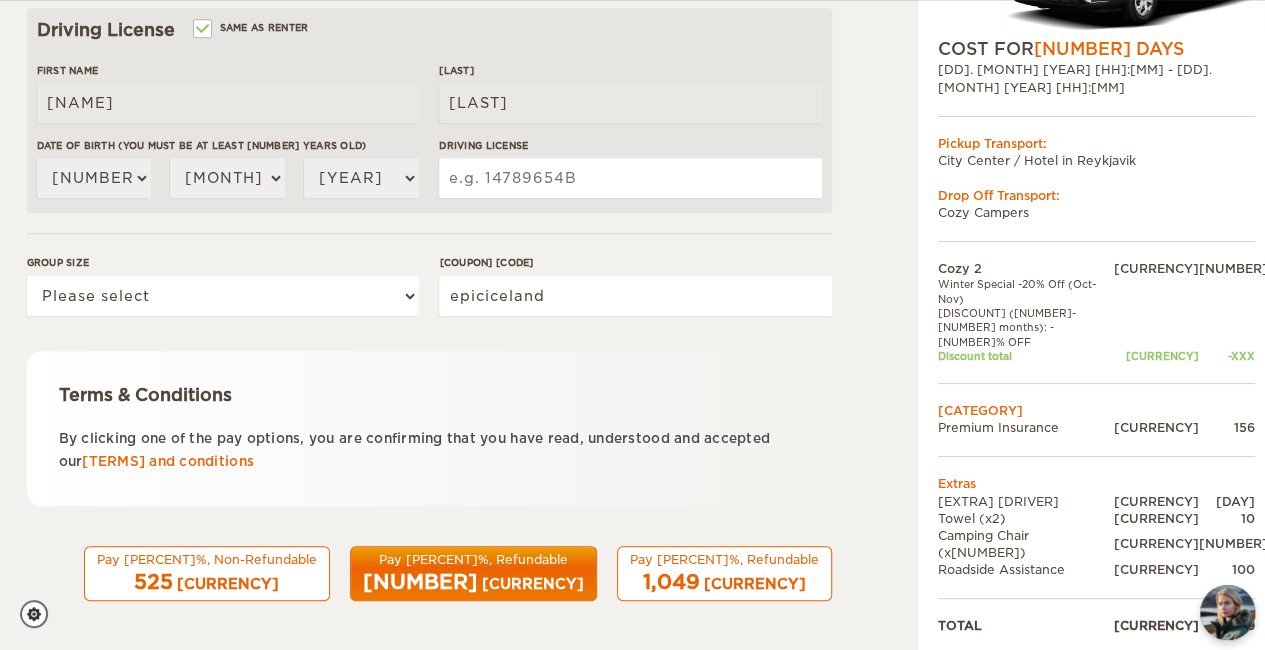 click on "[PRODUCT]
Expand
Collapse
Total
[NUMBER]
[CURRENCY]
Automatic
COST FOR  [NUMBER] Days
[DD]. [MONTH] [YEAR] [HH]:[MM] - [DD]. [MONTH] [YEAR] [HH]:[MM]
Pickup Transport:
[CITY] / Hotel in [CITY]
Drop Off Transport:
[COMPANY]" at bounding box center [1045, 39] 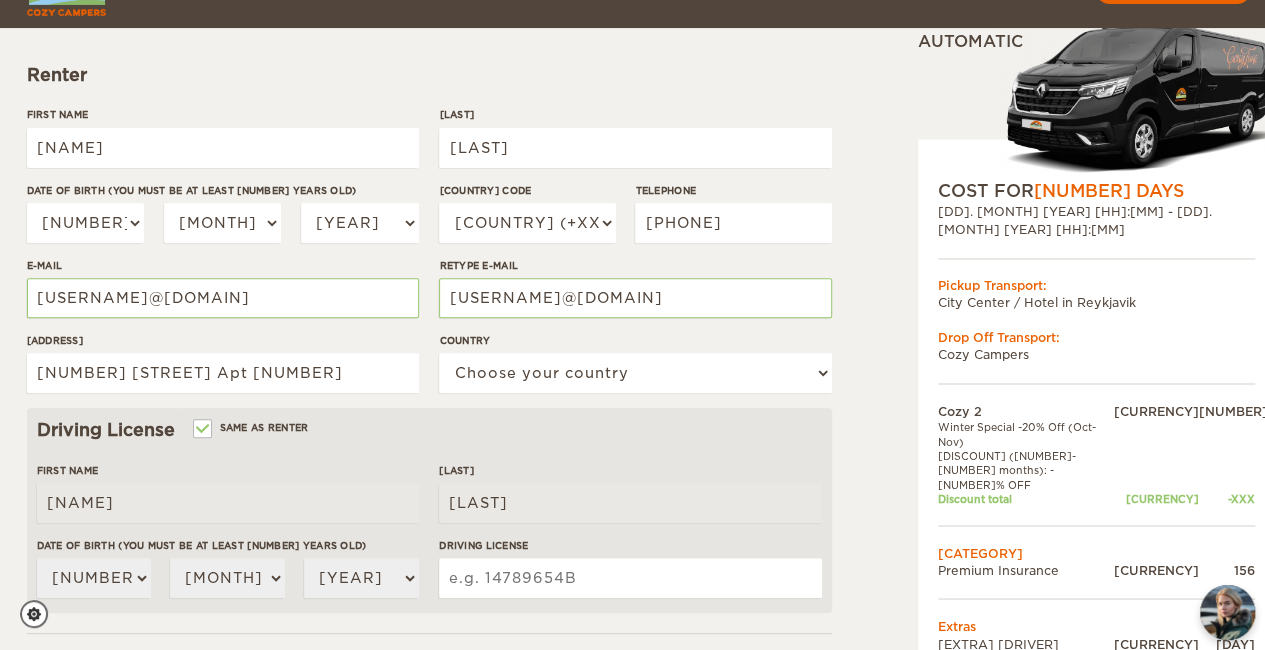 scroll, scrollTop: 349, scrollLeft: 0, axis: vertical 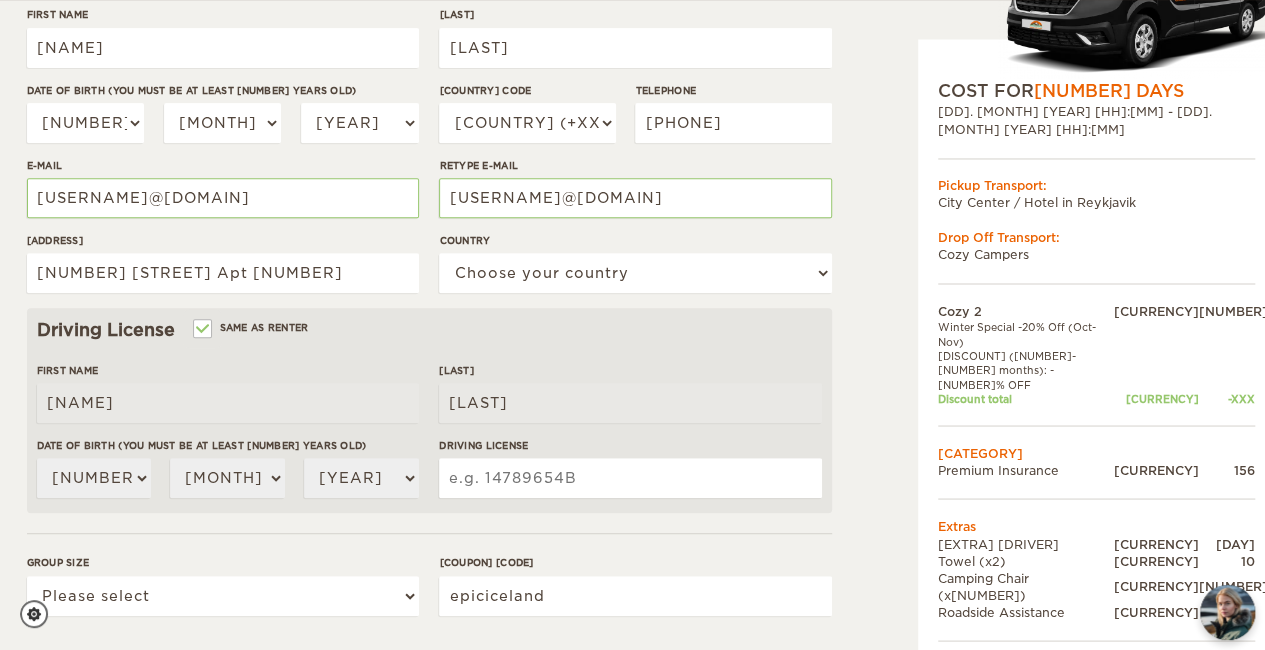 click on "Driving License" at bounding box center [630, 478] 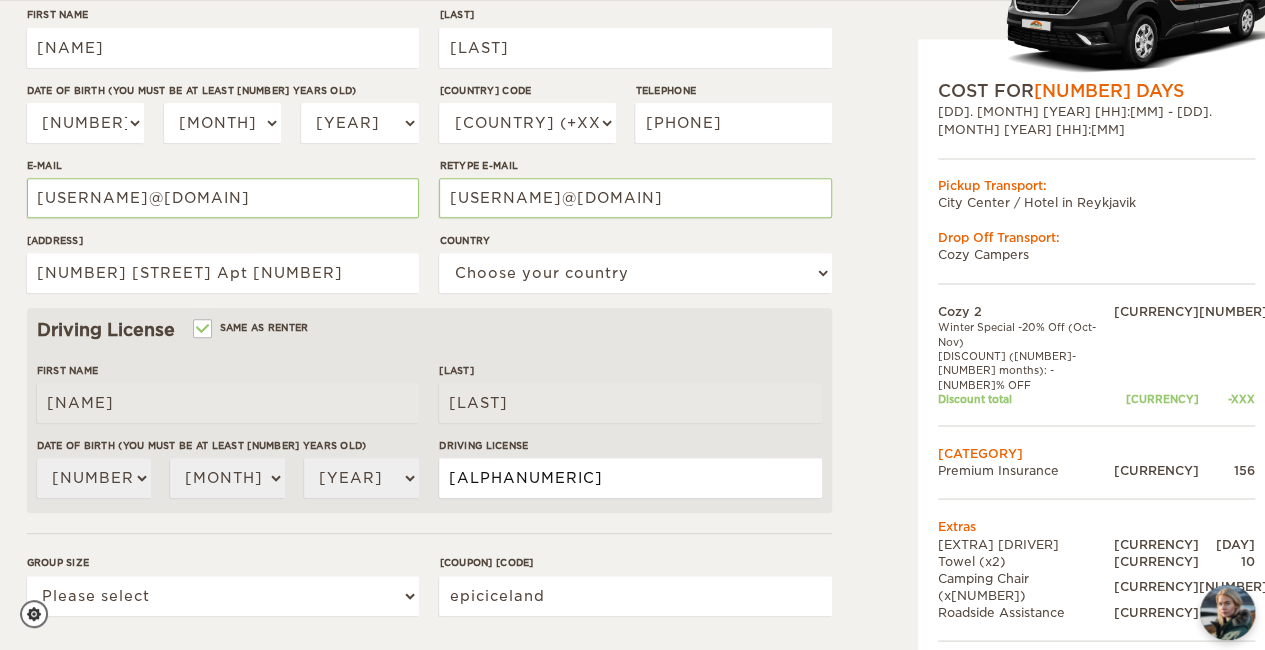 type on "[ALPHANUMERIC]" 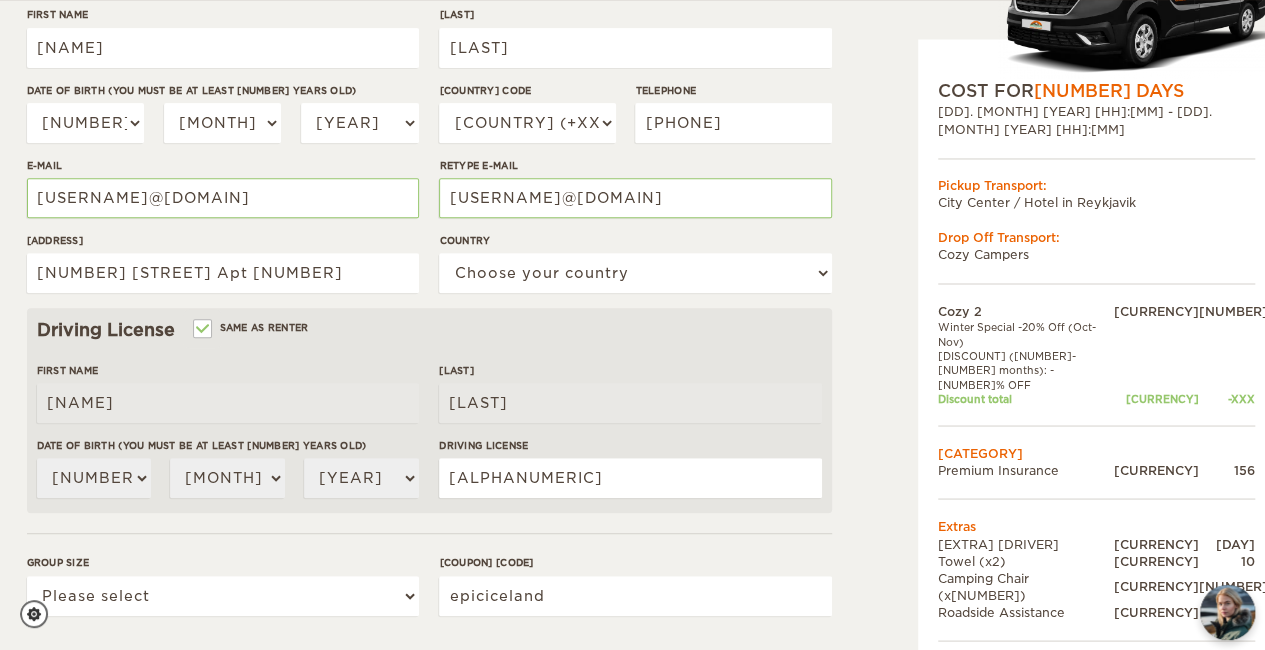 click on "[PRODUCT]
Expand
Collapse
Total
[NUMBER]
[CURRENCY]
Automatic
COST FOR  [NUMBER] Days
[DD]. [MONTH] [YEAR] [HH]:[MM] - [DD]. [MONTH] [YEAR] [HH]:[MM]
Pickup Transport:
[CITY] / Hotel in [CITY]
Drop Off Transport:
[COMPANY]" at bounding box center (1045, 339) 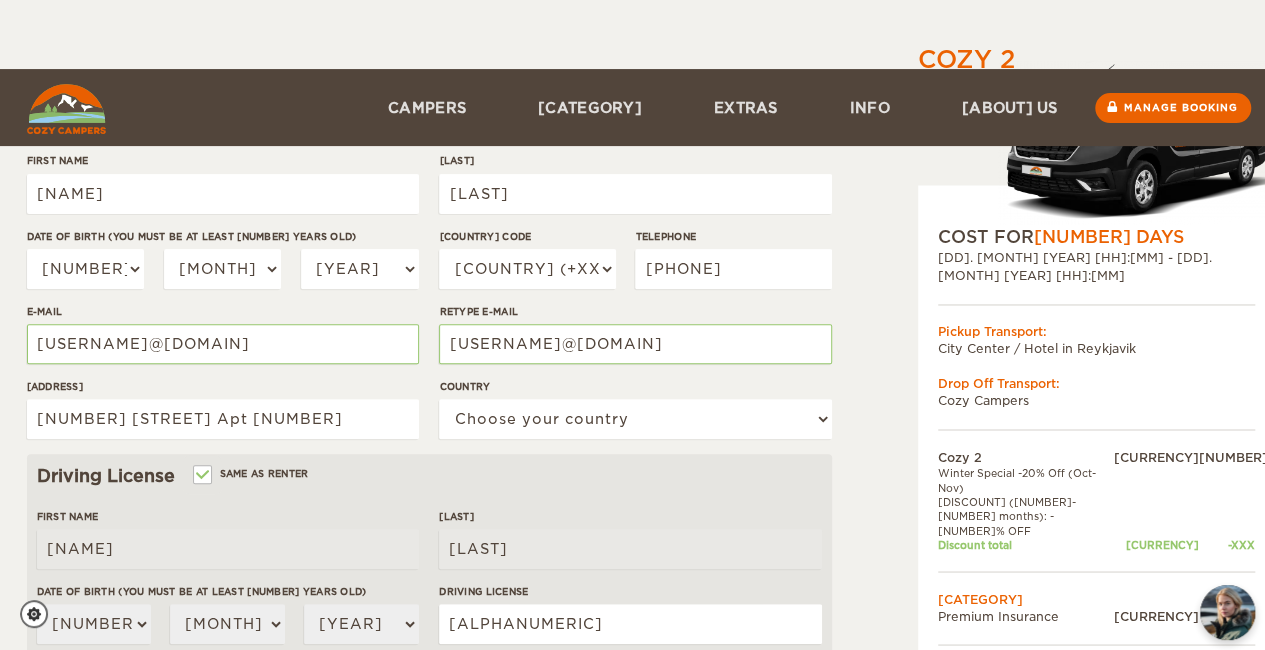 scroll, scrollTop: 149, scrollLeft: 0, axis: vertical 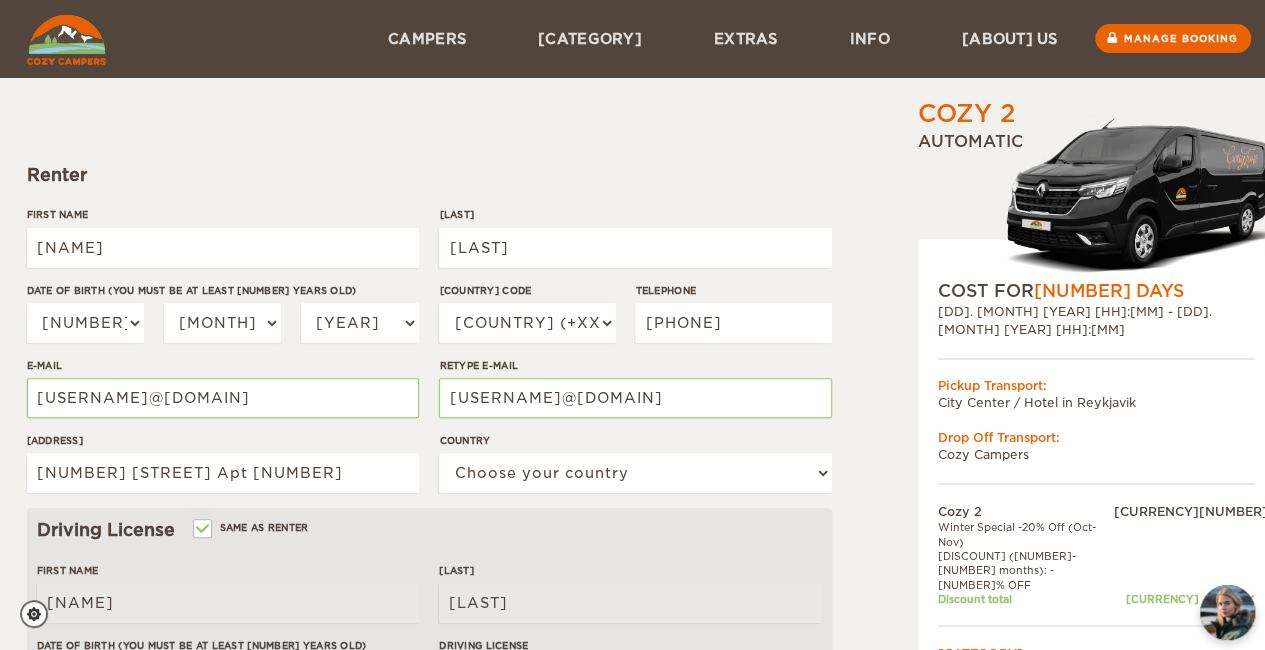 click on "[PRODUCT]
Expand
Collapse
Total
[NUMBER]
[CURRENCY]
Automatic
COST FOR  [NUMBER] Days
[DD]. [MONTH] [YEAR] [HH]:[MM] - [DD]. [MONTH] [YEAR] [HH]:[MM]
Pickup Transport:
[CITY] / Hotel in [CITY]
Drop Off Transport:
[COMPANY]" at bounding box center (1045, 539) 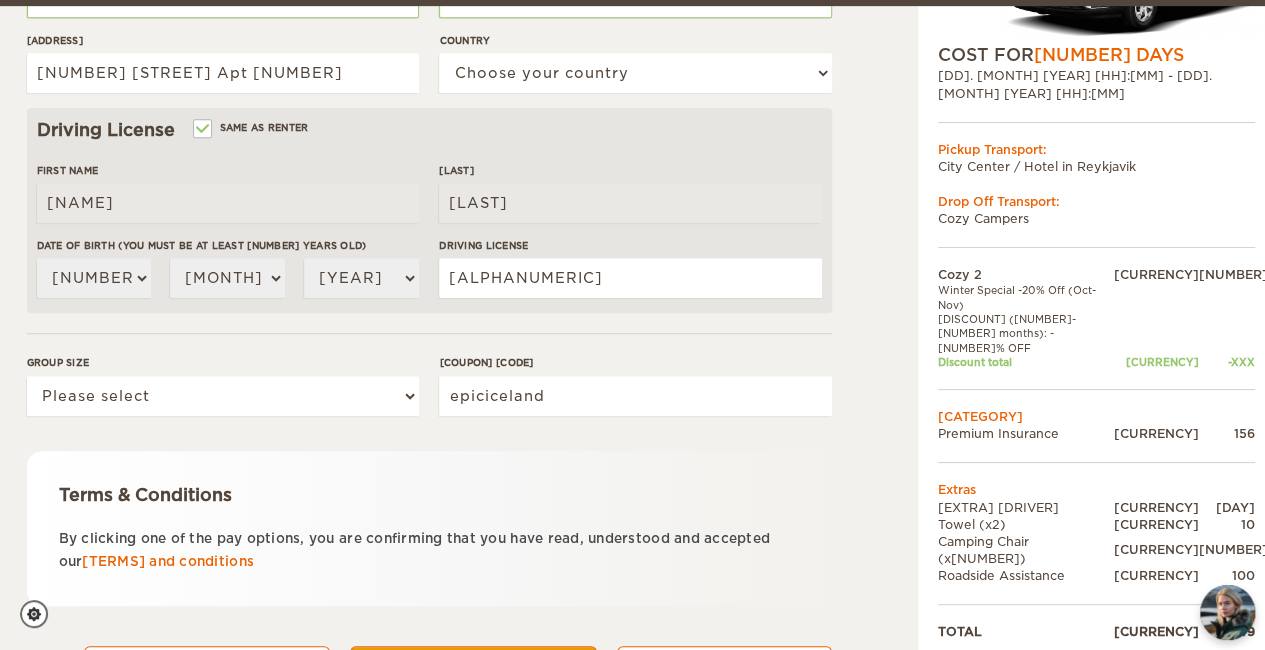scroll, scrollTop: 649, scrollLeft: 0, axis: vertical 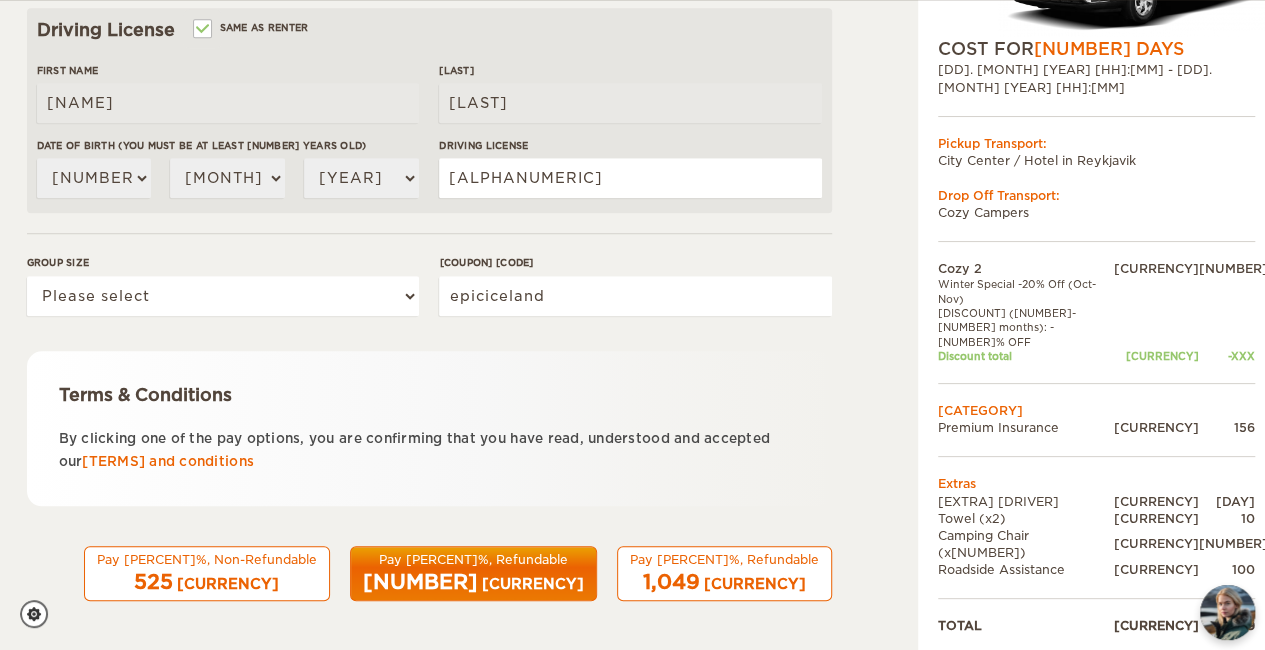 click on "1,049" at bounding box center [153, 582] 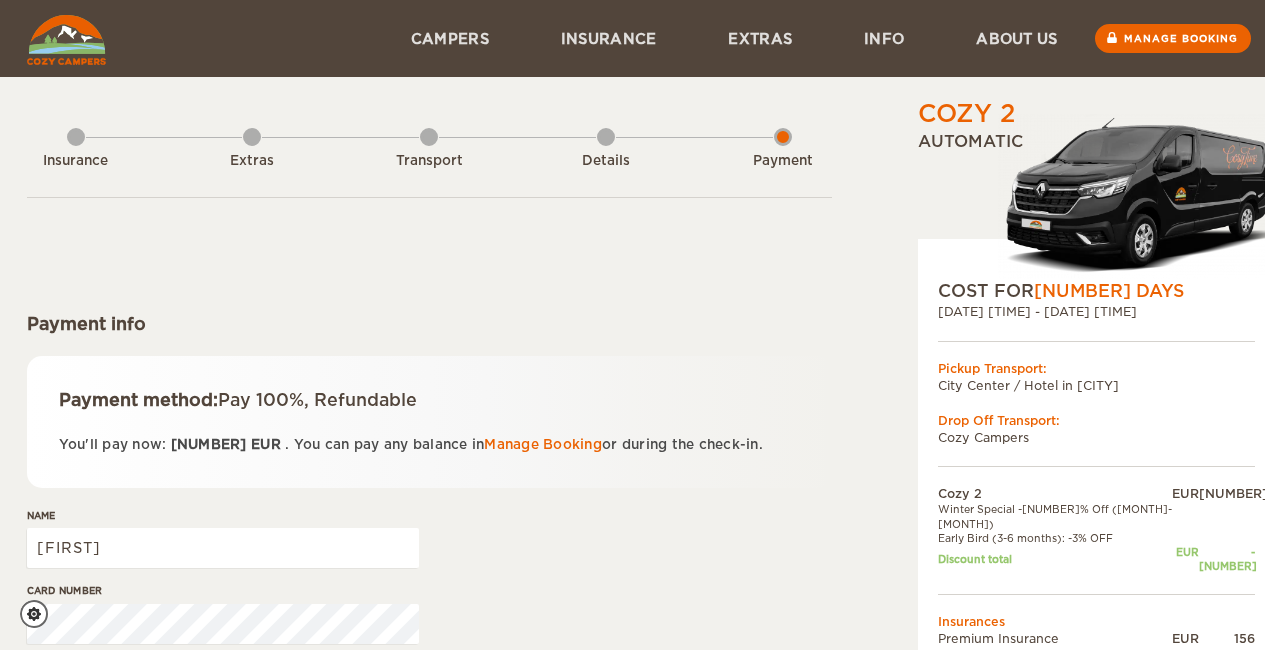 scroll, scrollTop: 0, scrollLeft: 0, axis: both 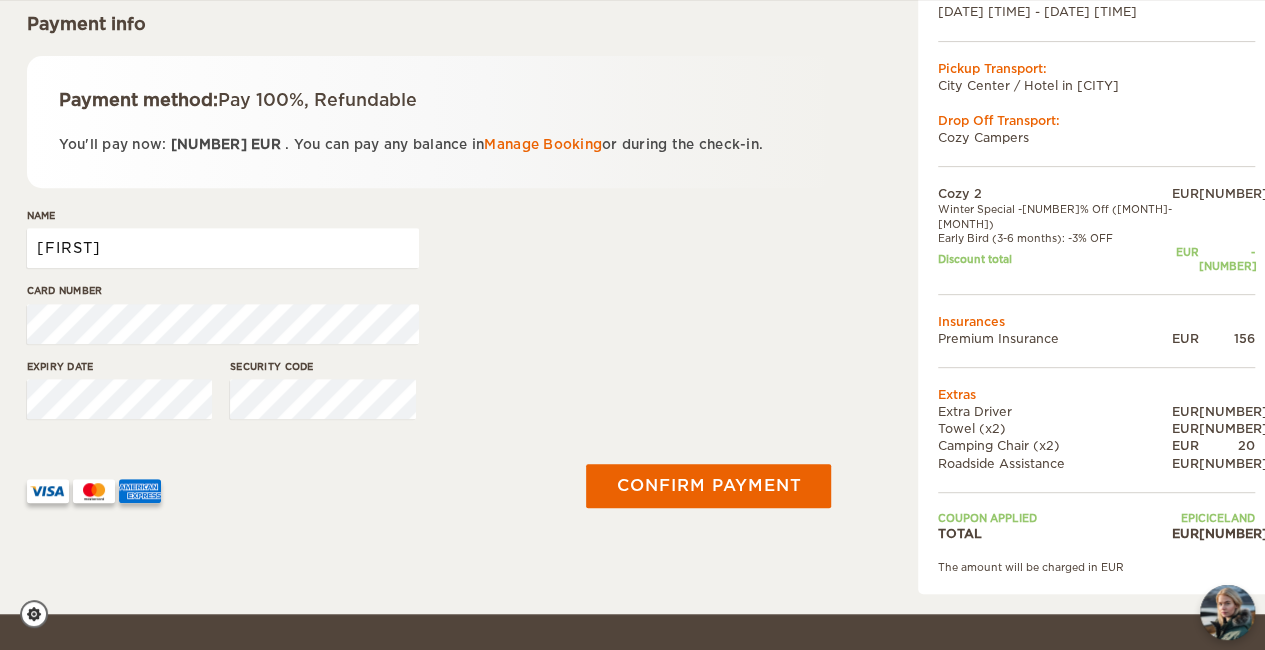 click on "[NAME]" at bounding box center [223, 248] 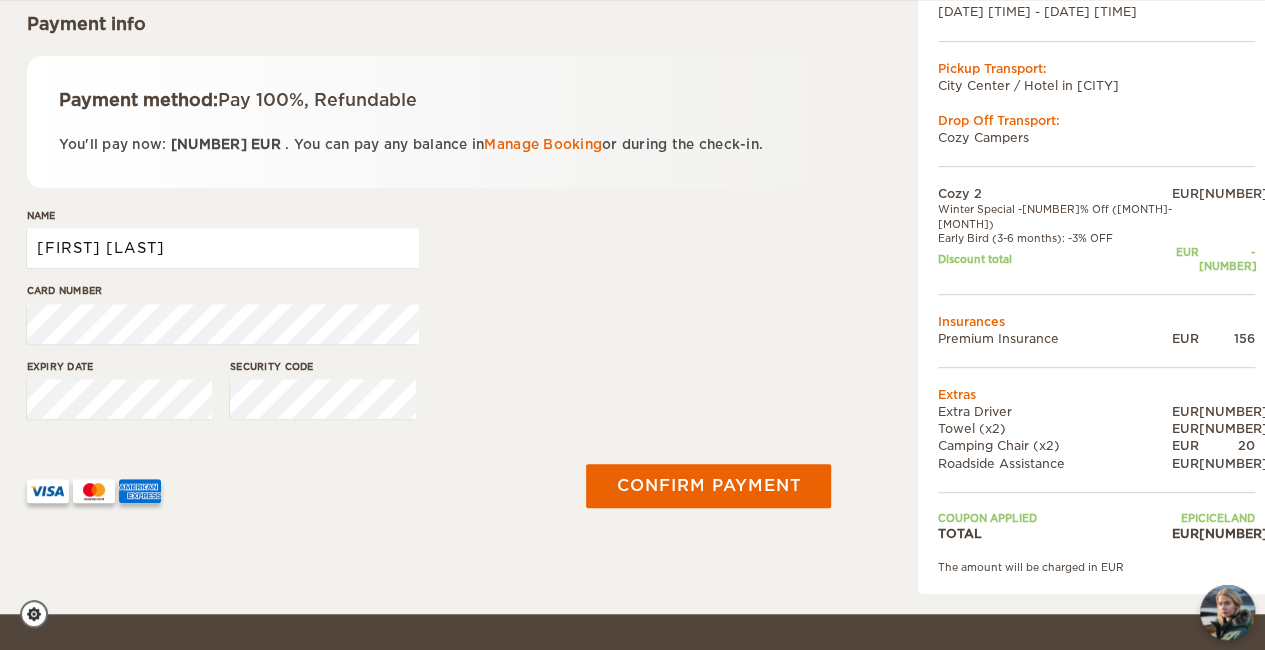 type on "[NAME] [LAST]" 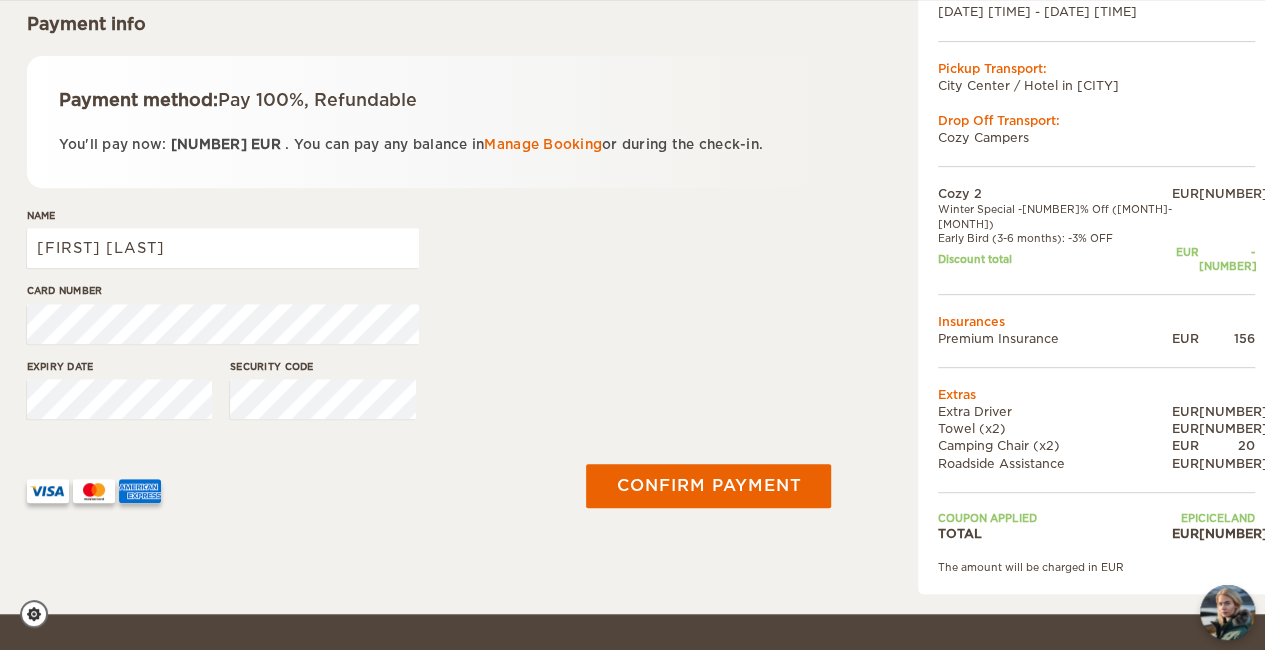 click on "Payment method:  Pay 100%, Refundable
You'll pay now:
1,049
EUR 				 . You can pay any balance in  Manage Booking  or during the check-in." at bounding box center (429, 122) 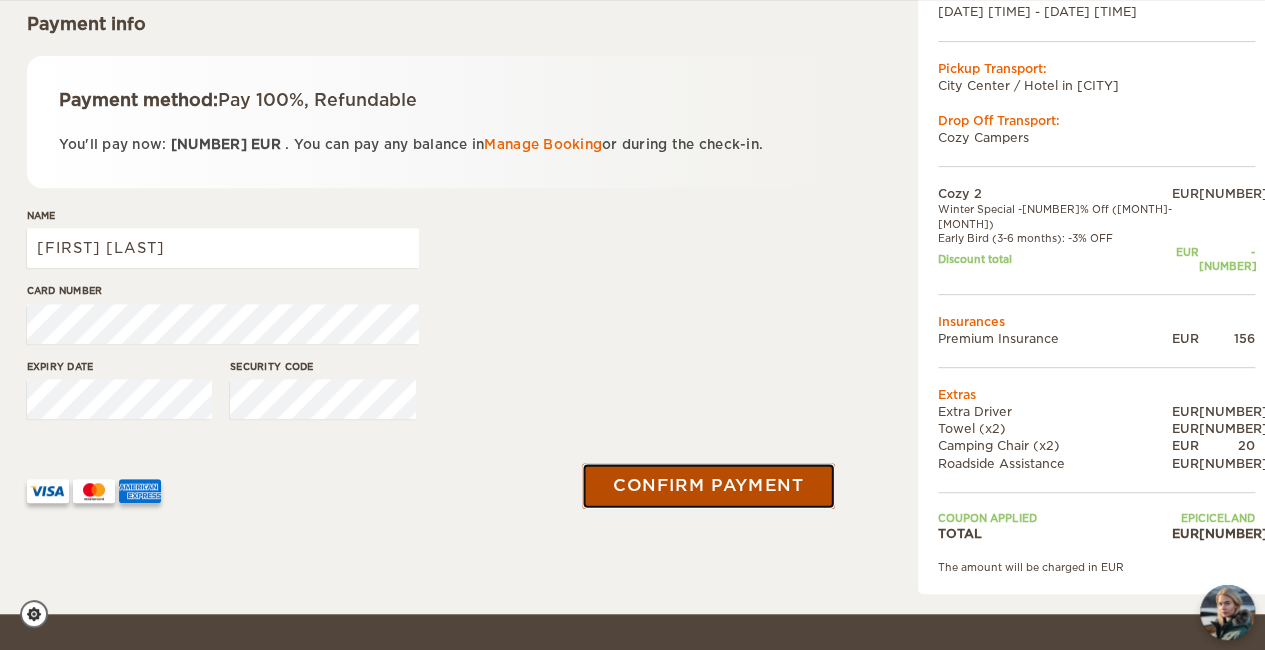 click on "Confirm payment" at bounding box center [709, 485] 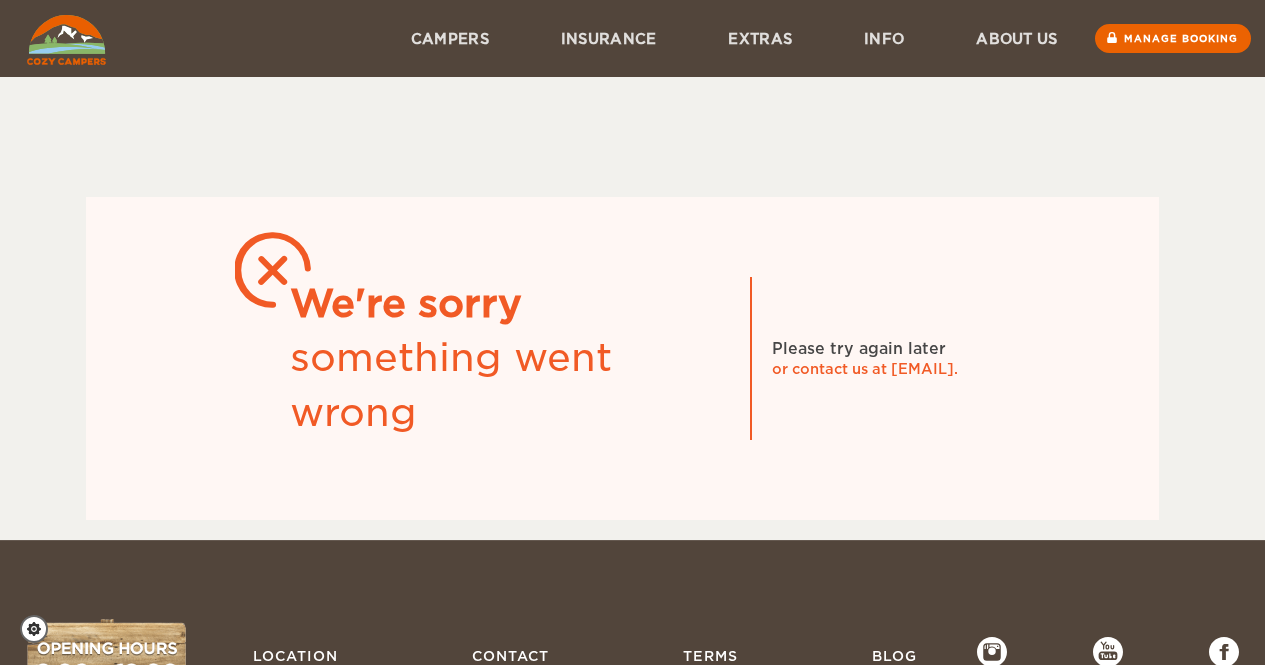 scroll, scrollTop: 0, scrollLeft: 0, axis: both 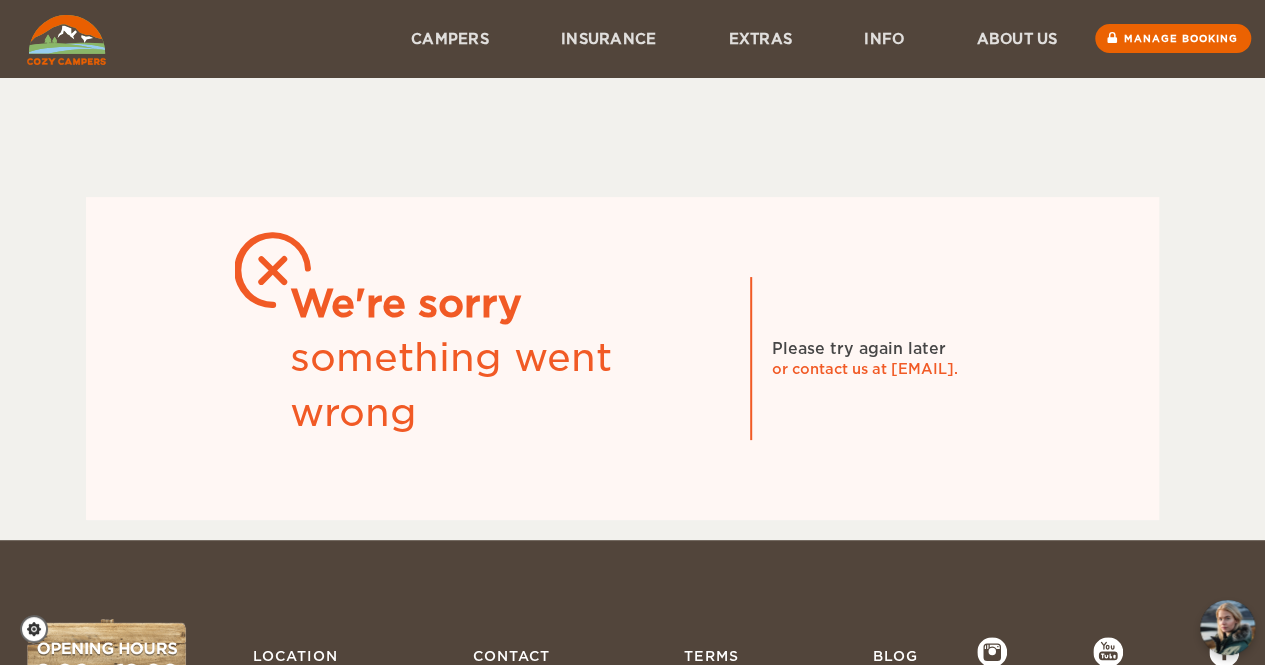 drag, startPoint x: 1047, startPoint y: 368, endPoint x: 892, endPoint y: 373, distance: 155.08063 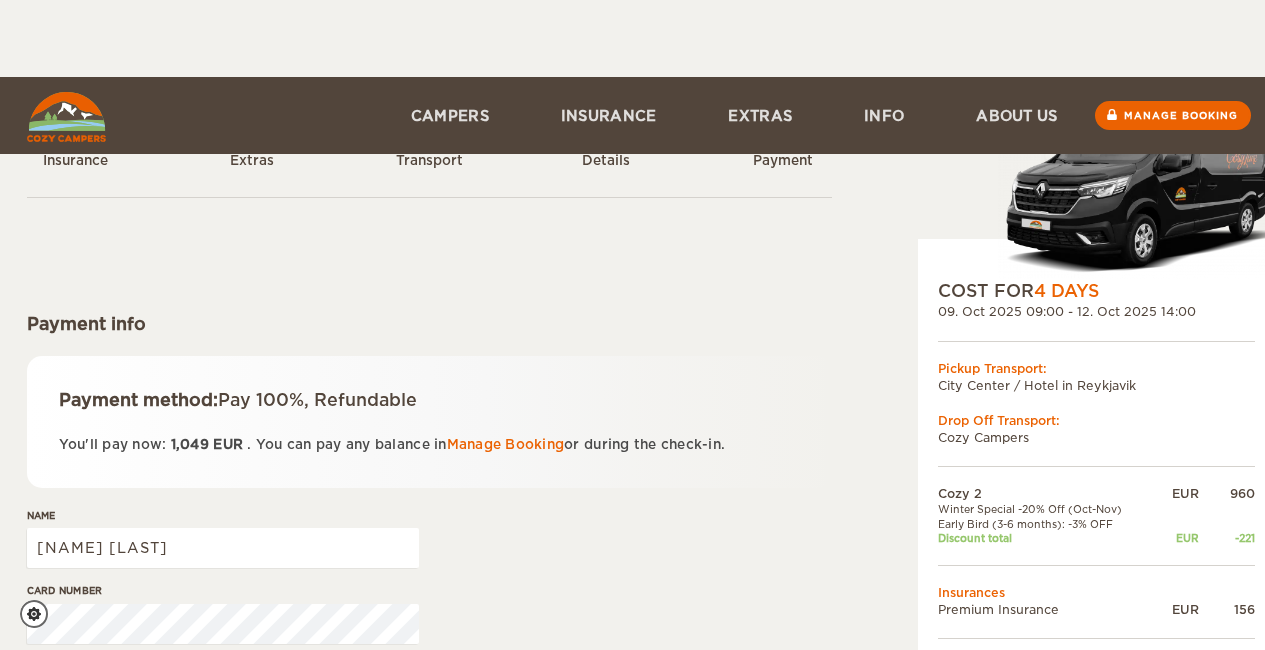 scroll, scrollTop: 76, scrollLeft: 0, axis: vertical 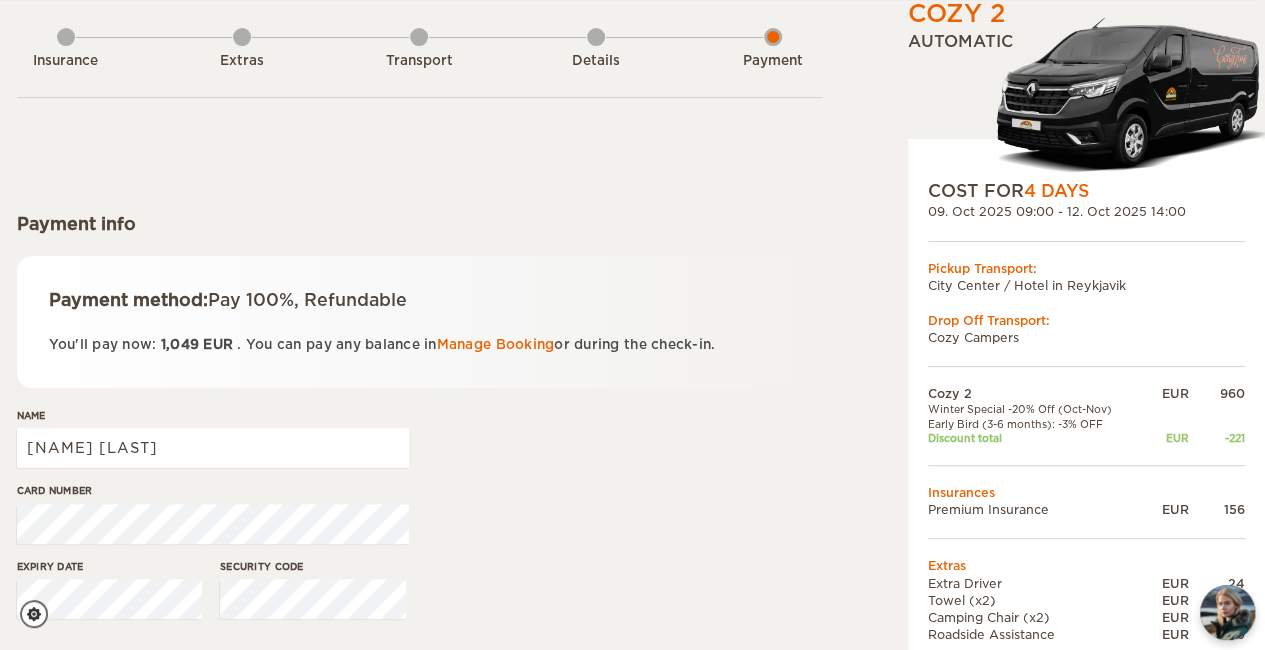 drag, startPoint x: 807, startPoint y: 184, endPoint x: 725, endPoint y: 189, distance: 82.1523 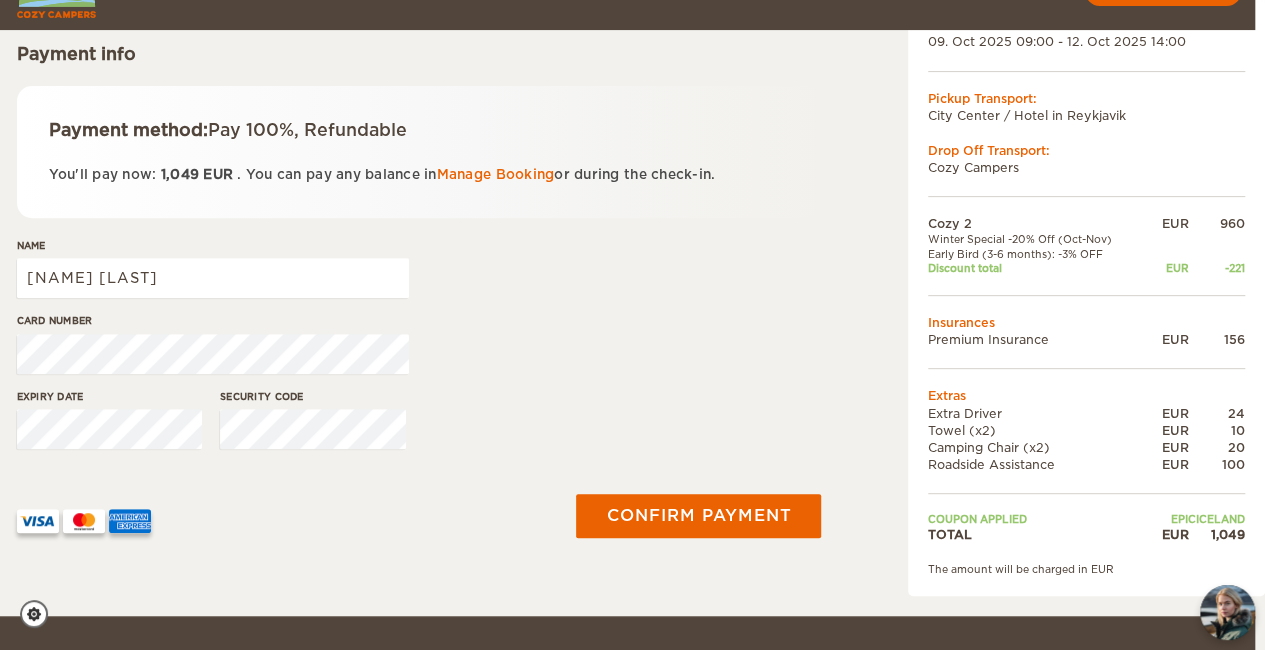 scroll, scrollTop: 300, scrollLeft: 10, axis: both 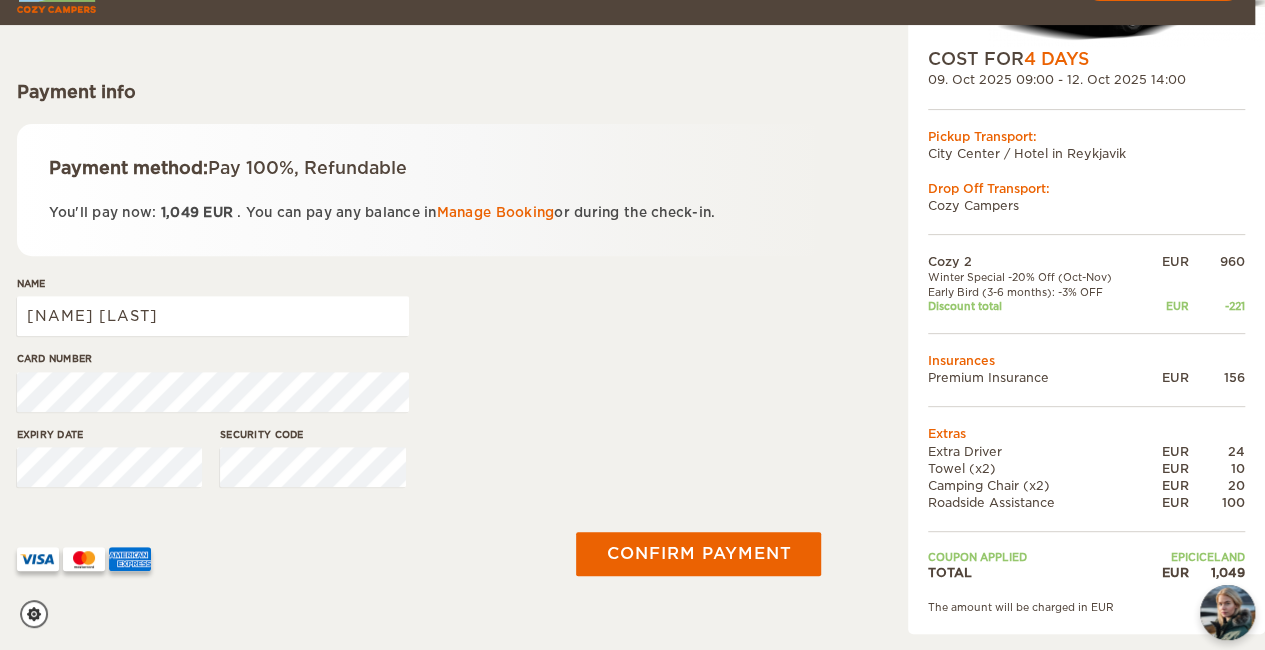 type 